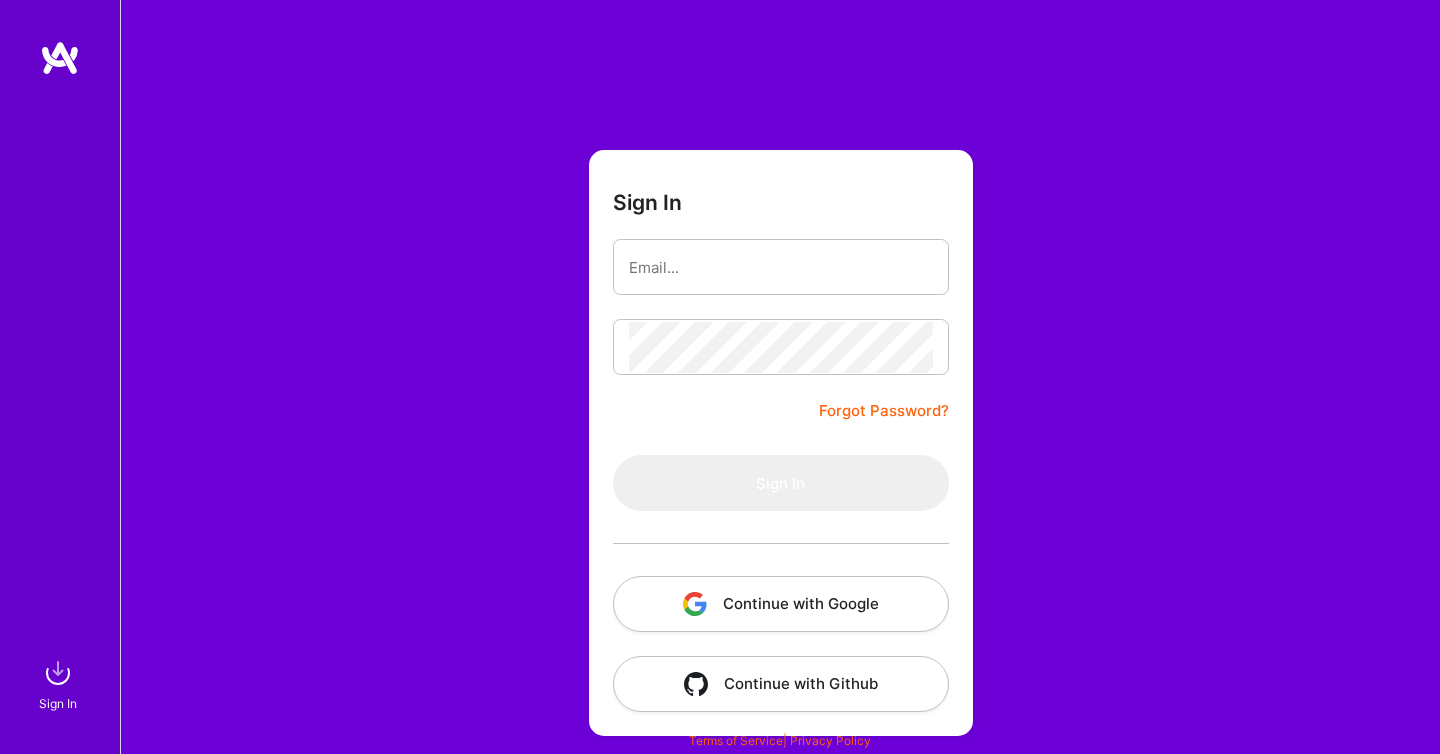 scroll, scrollTop: 0, scrollLeft: 0, axis: both 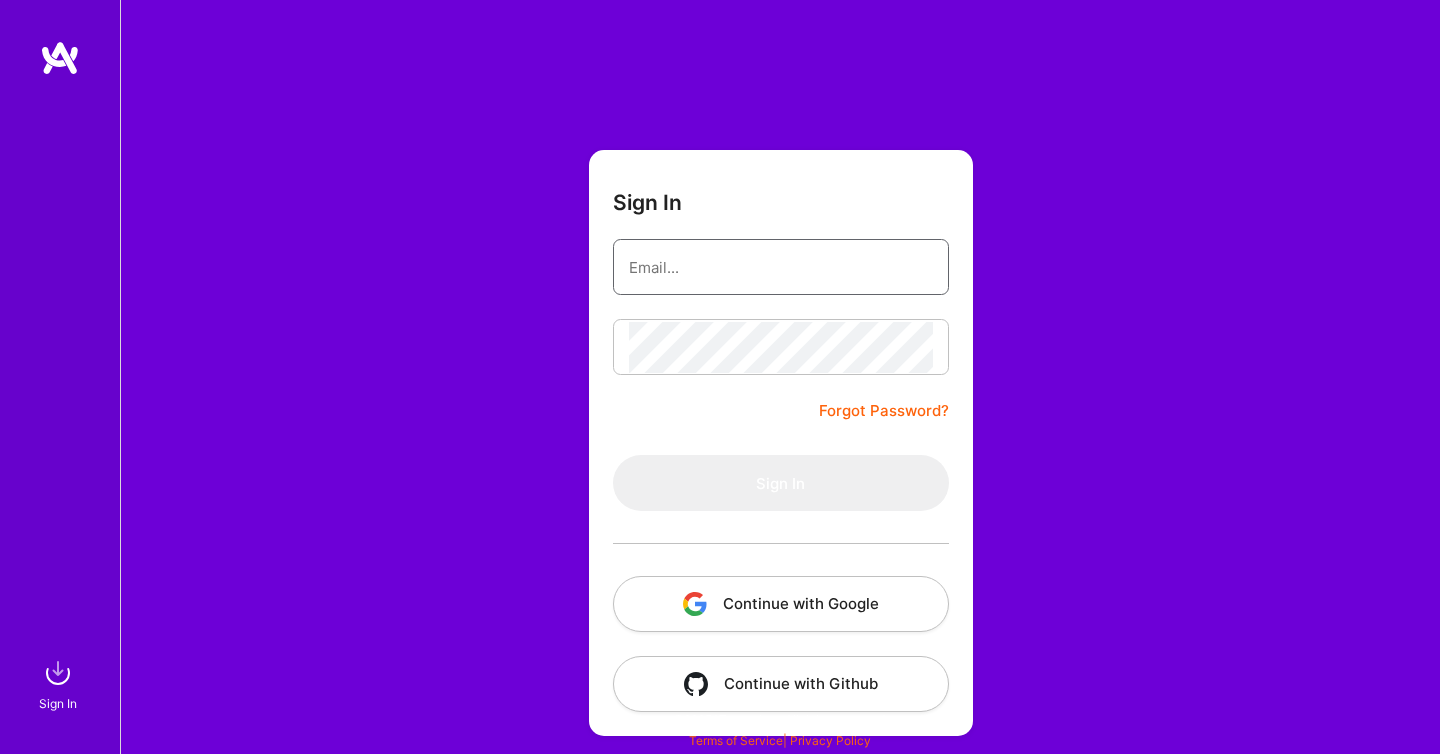 click at bounding box center (781, 267) 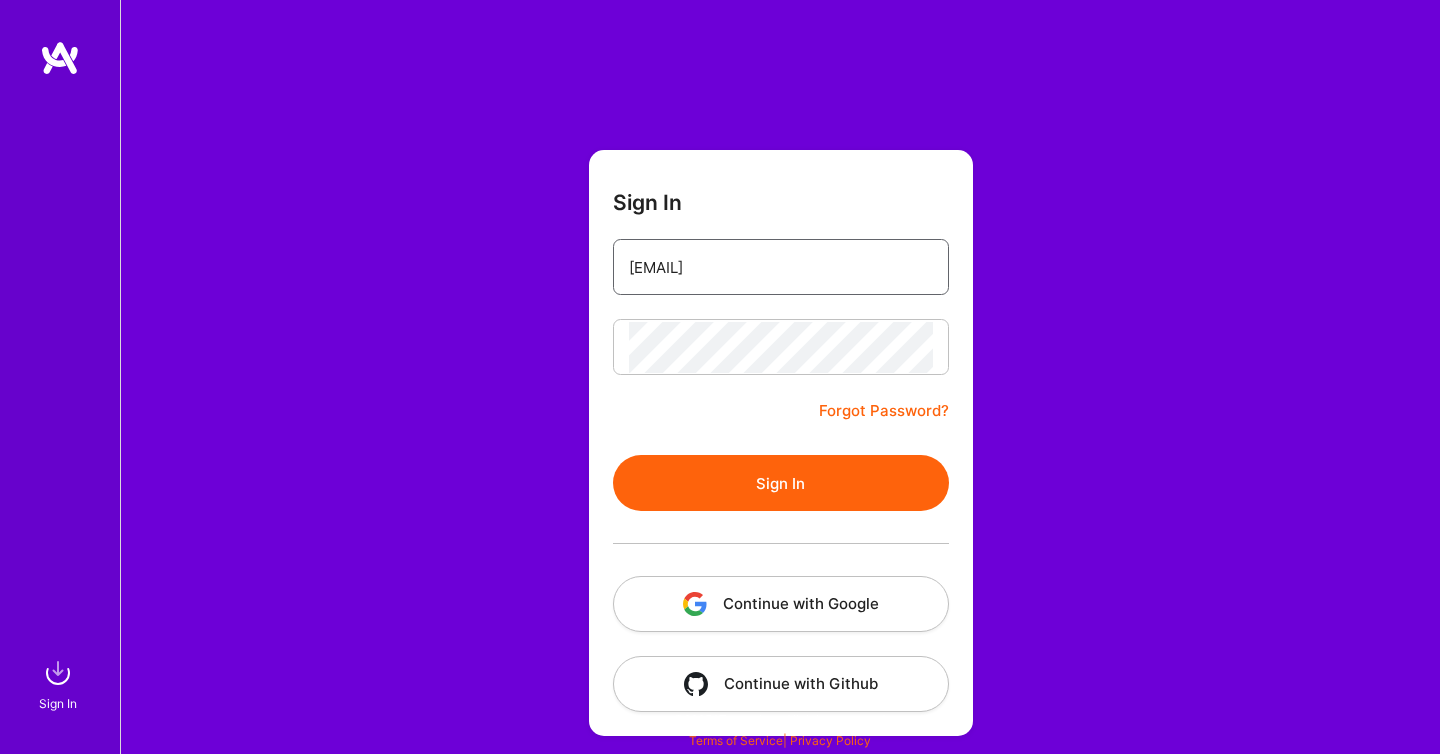 click on "Sign In" at bounding box center (781, 483) 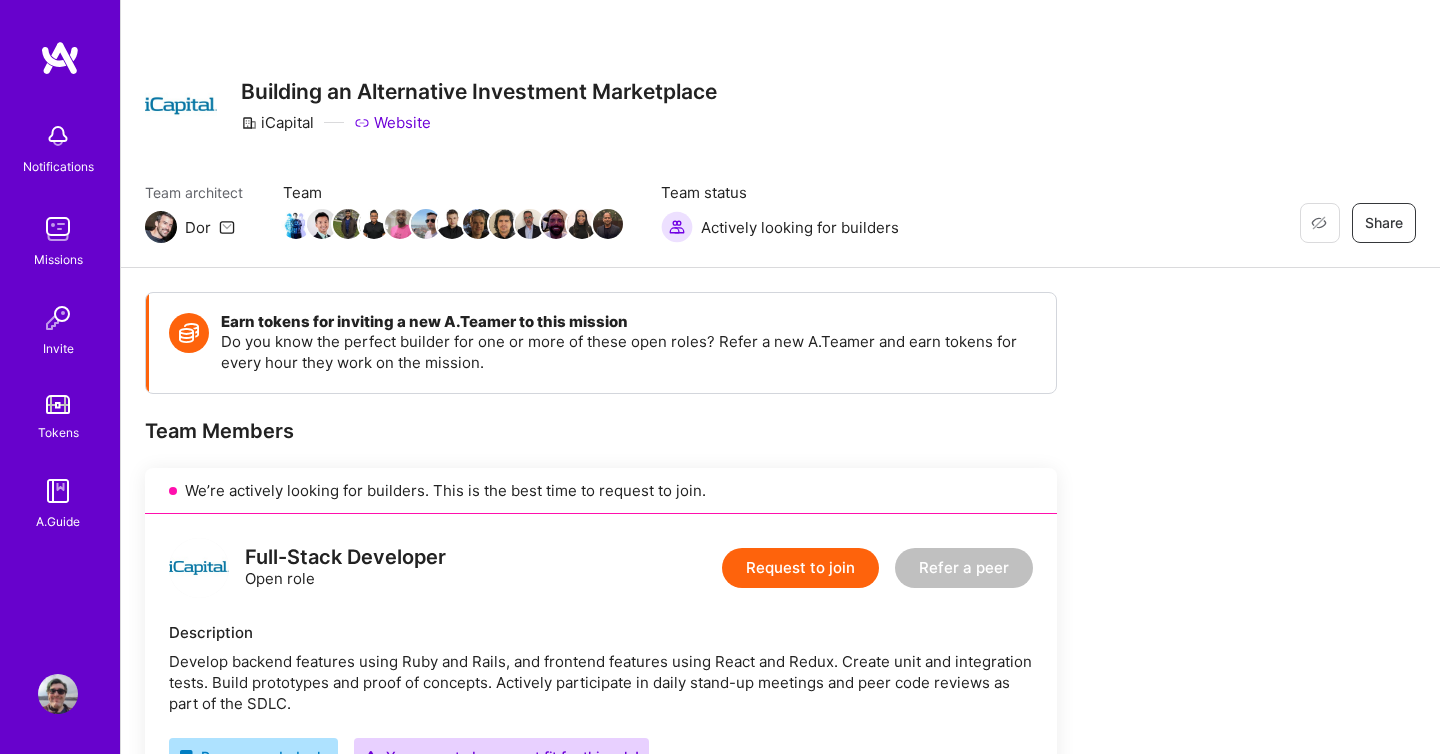 click on "Request to join" at bounding box center (800, 568) 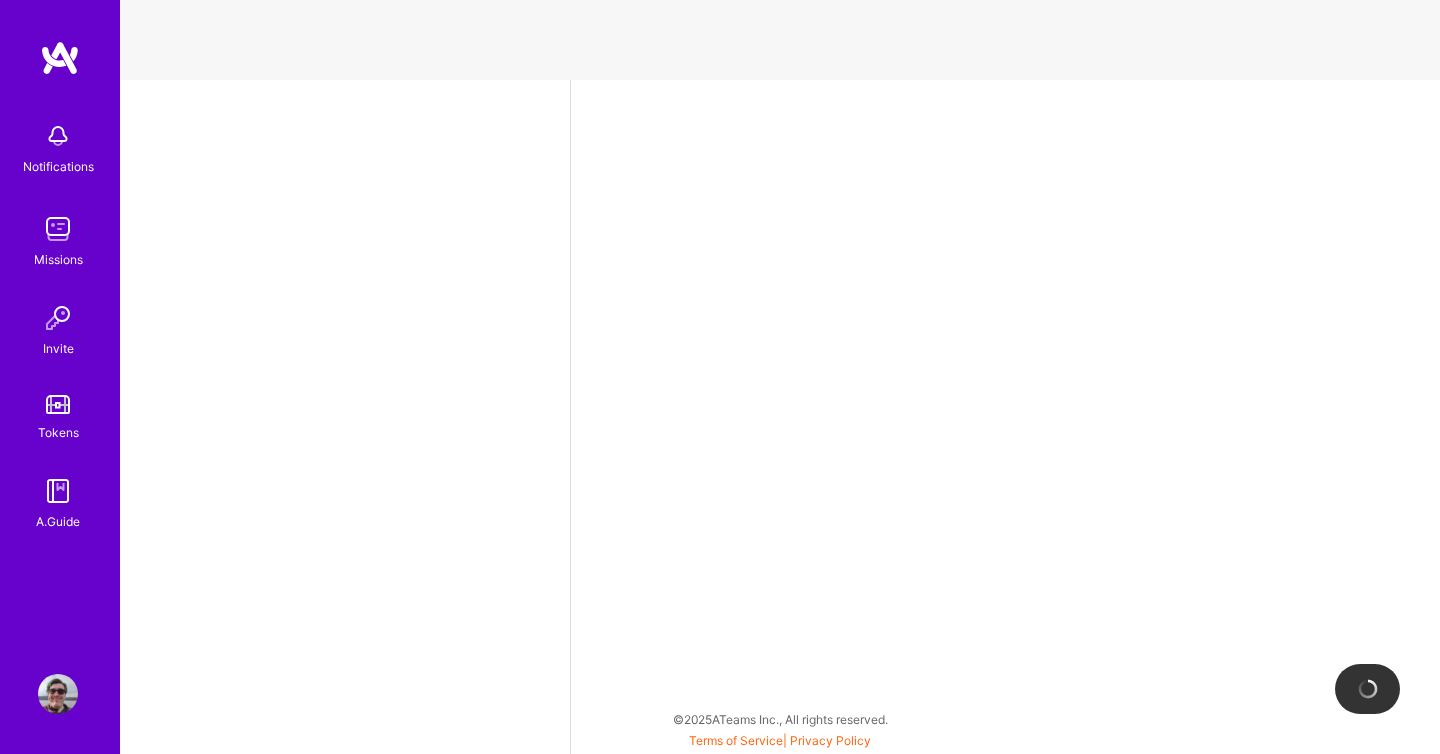 select on "US" 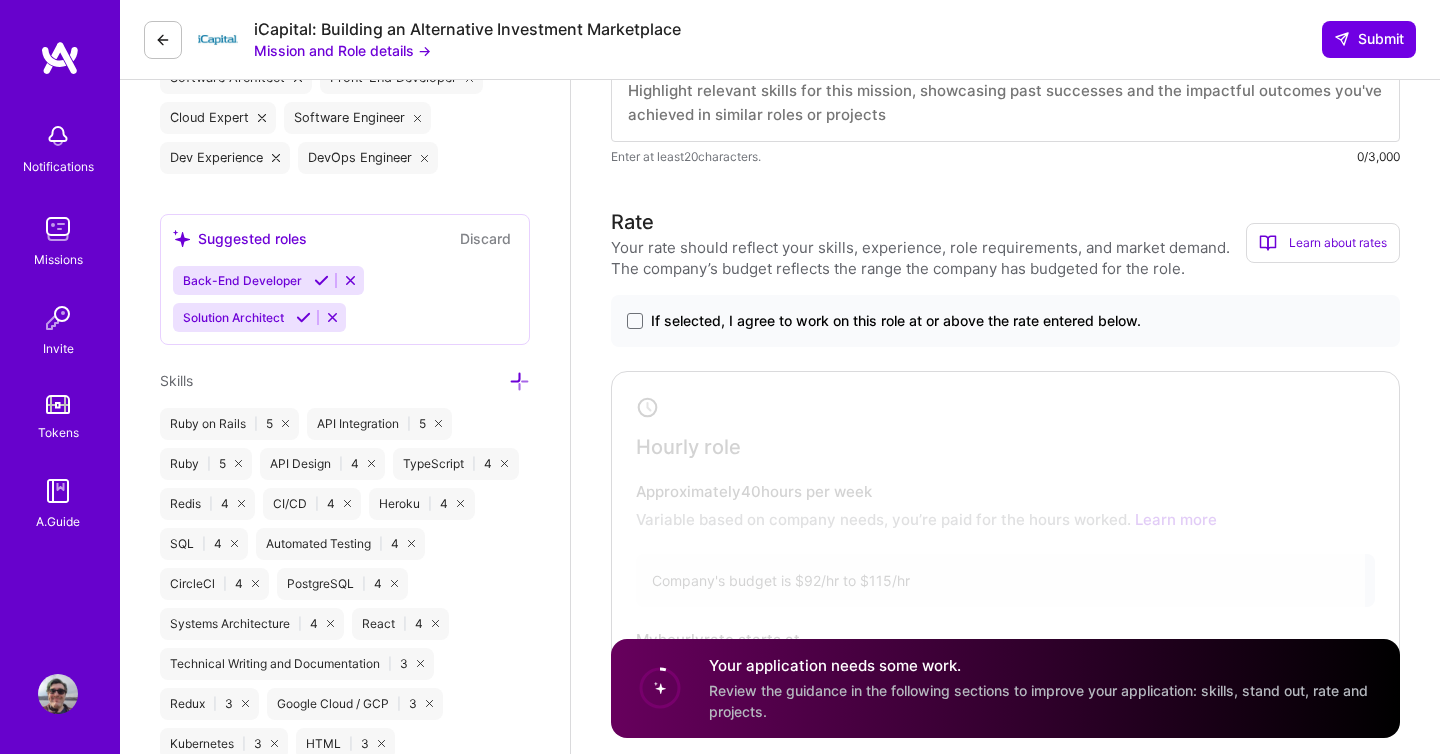scroll, scrollTop: 1226, scrollLeft: 0, axis: vertical 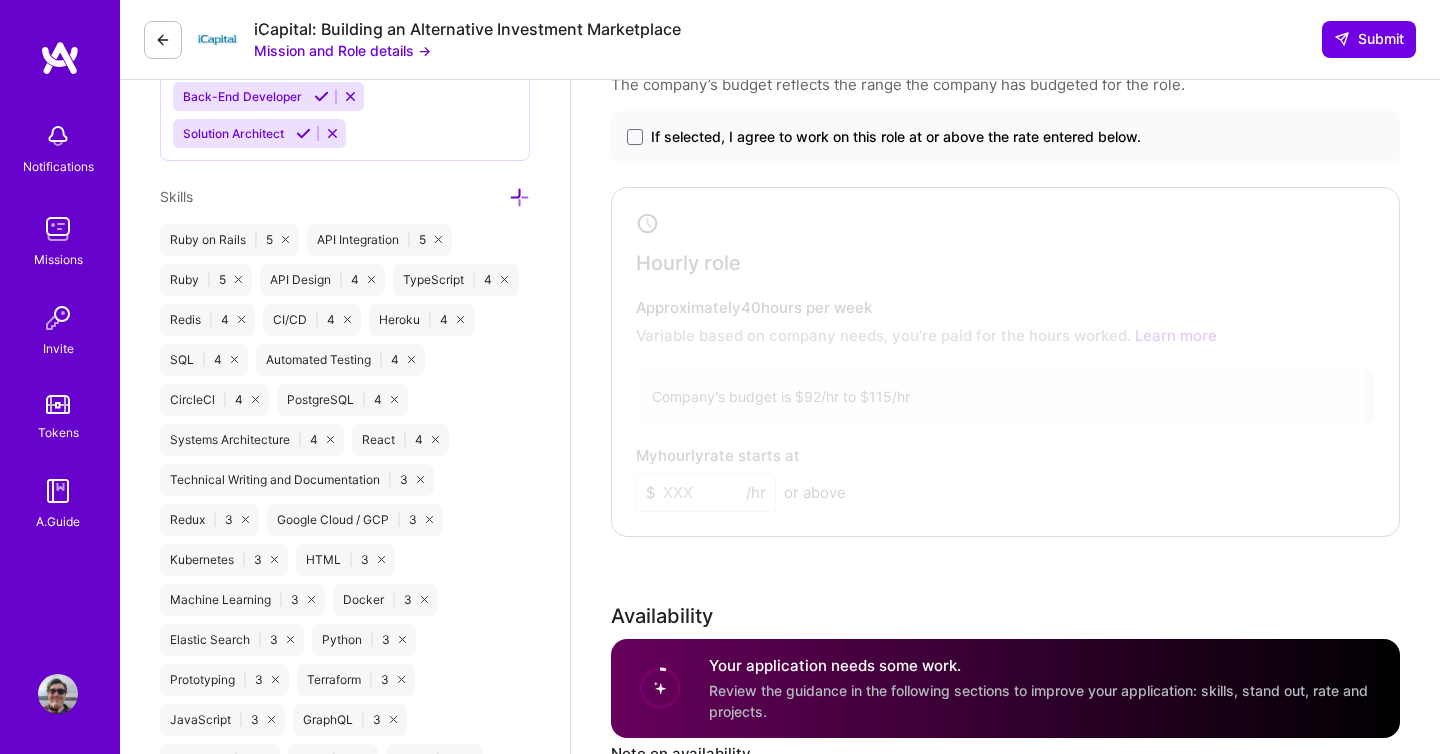 click on "If selected, I agree to work on this role at or above the rate entered below." at bounding box center (896, 137) 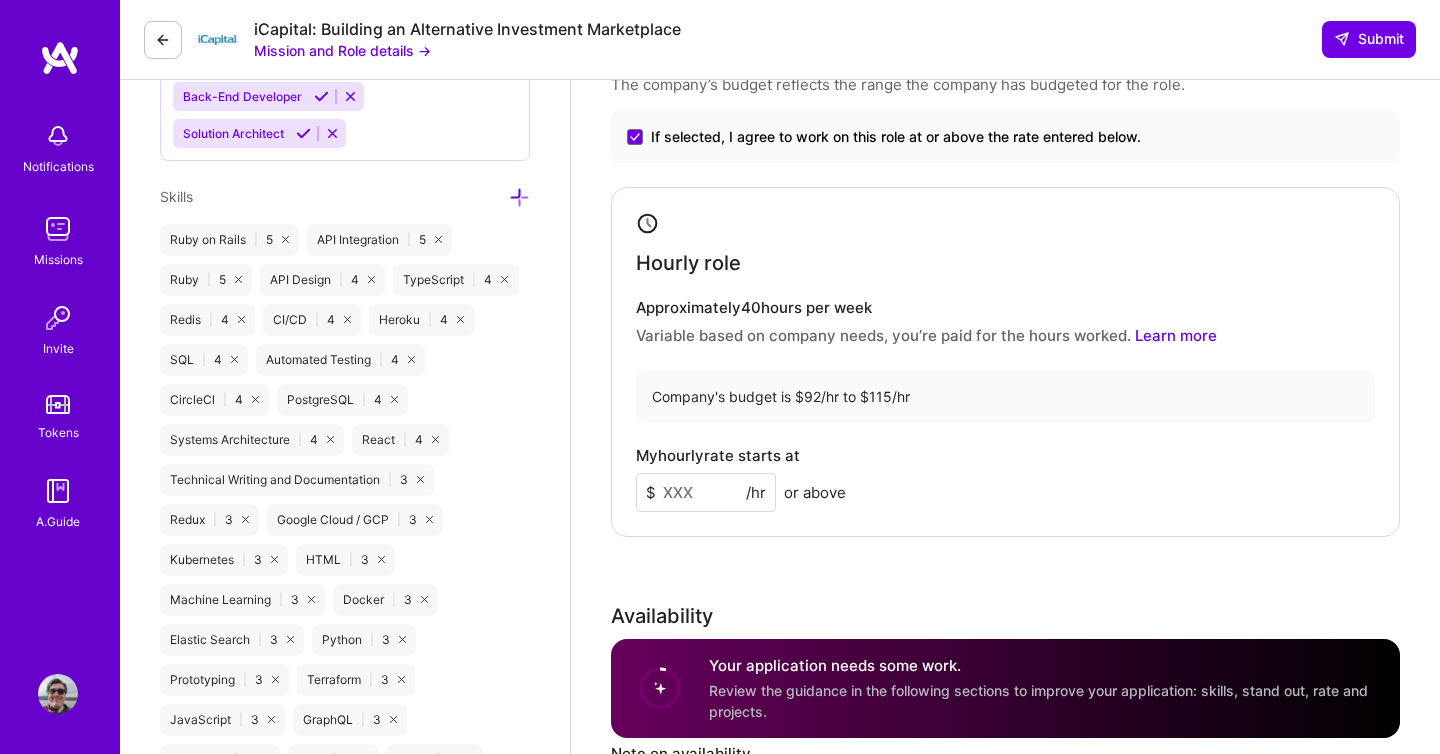click on "If selected, I agree to work on this role at or above the rate entered below." at bounding box center [896, 137] 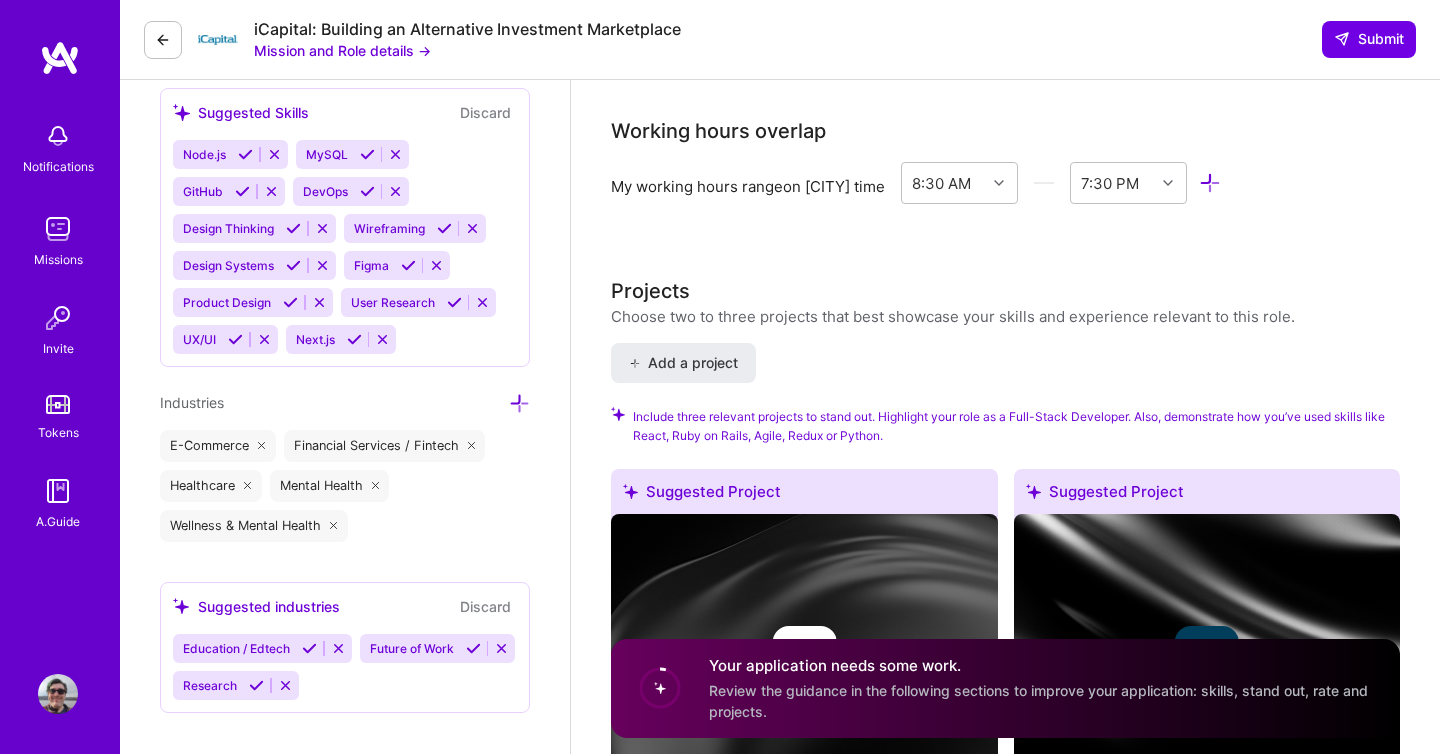 scroll, scrollTop: 792, scrollLeft: 0, axis: vertical 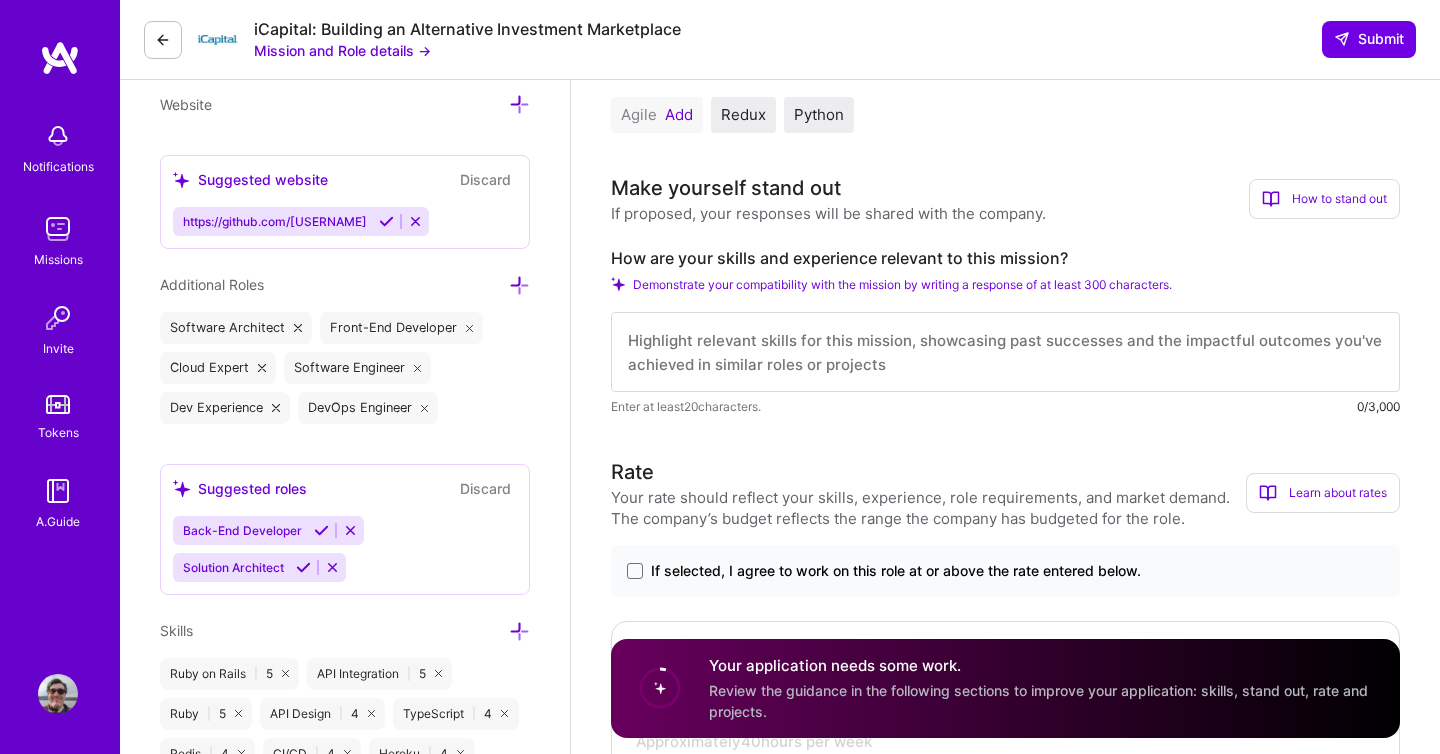 click at bounding box center (1005, 352) 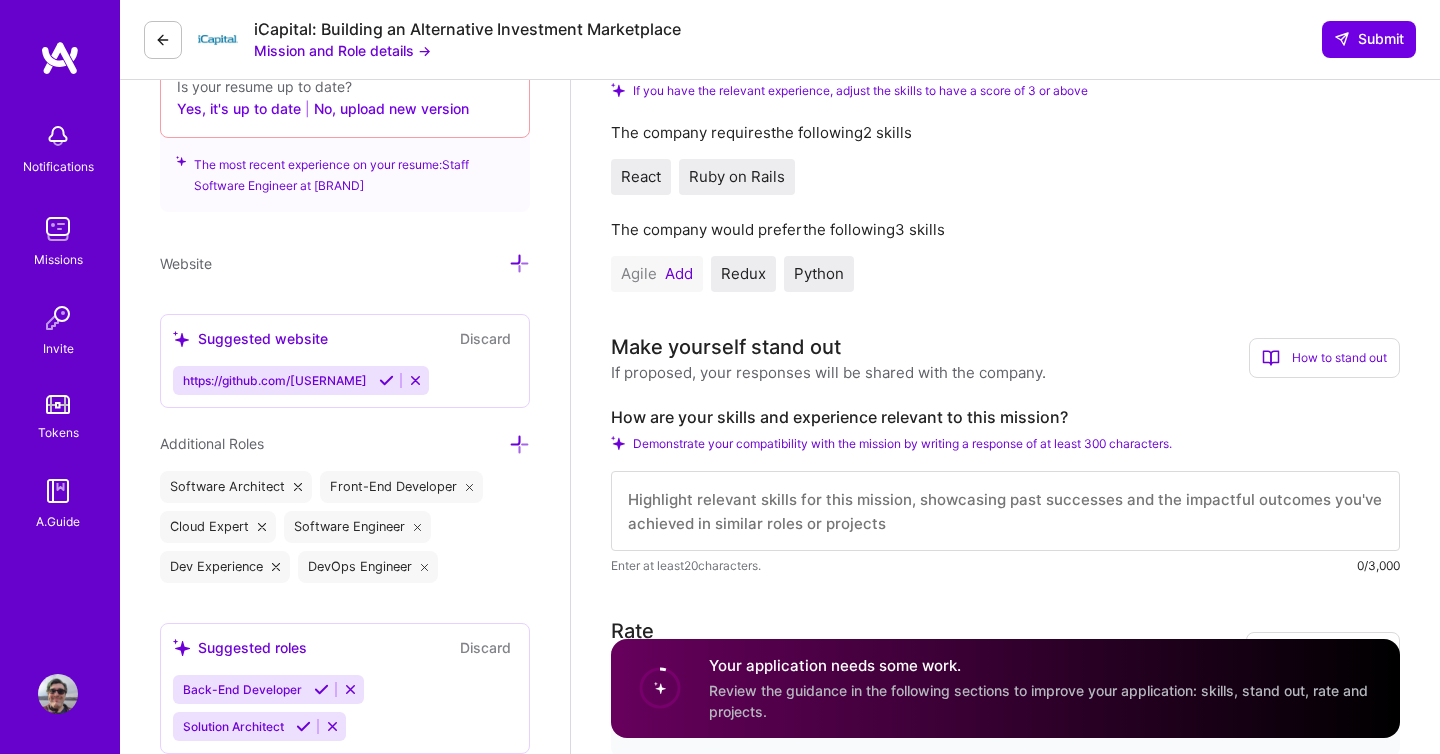 scroll, scrollTop: 751, scrollLeft: 0, axis: vertical 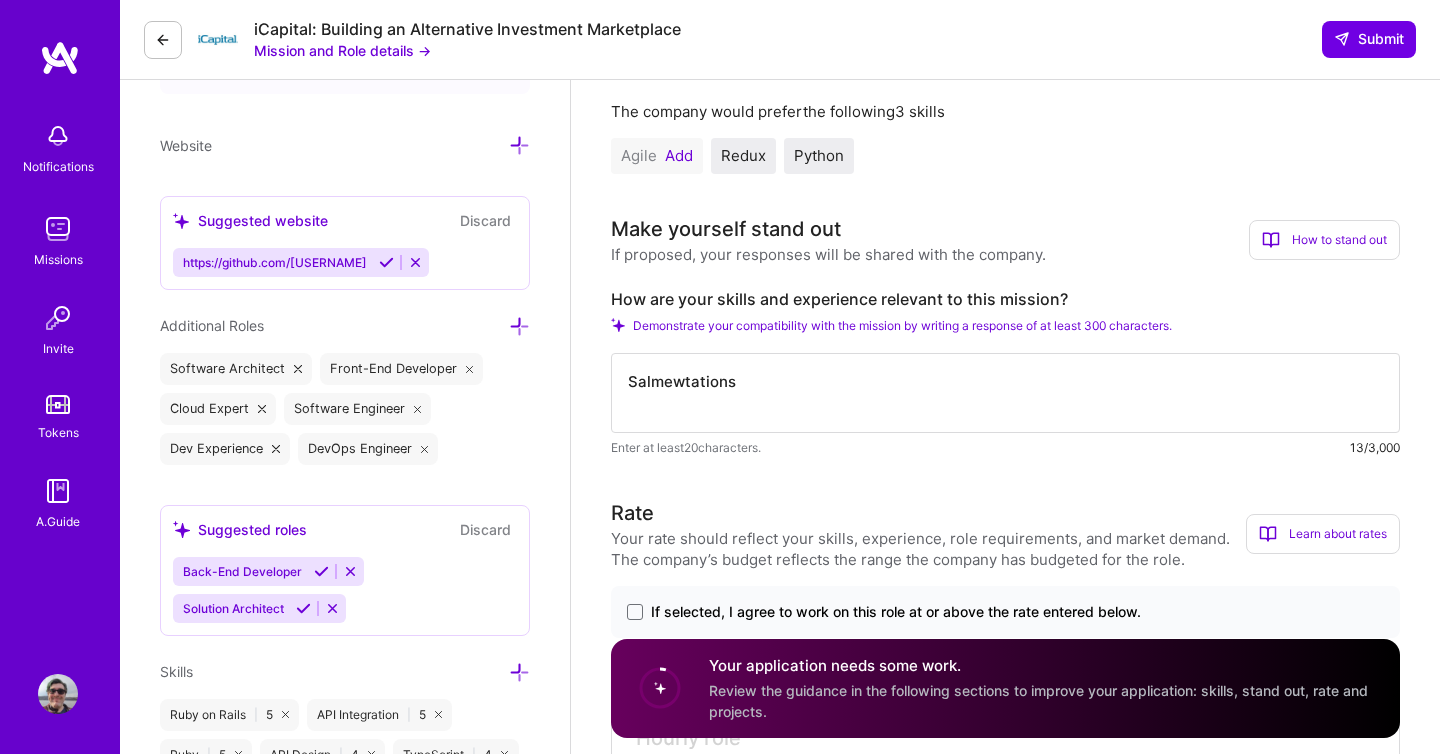 type on "Salmewtations" 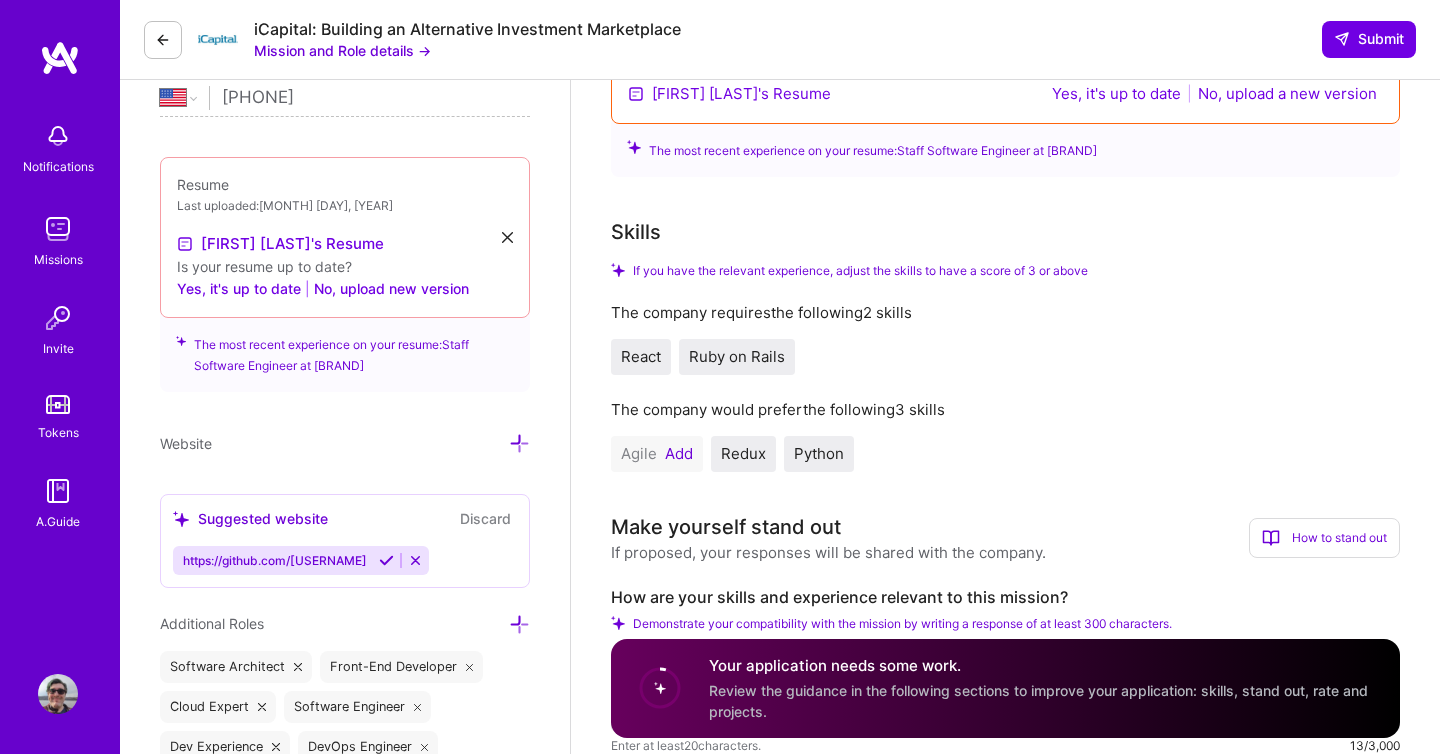 scroll, scrollTop: 532, scrollLeft: 0, axis: vertical 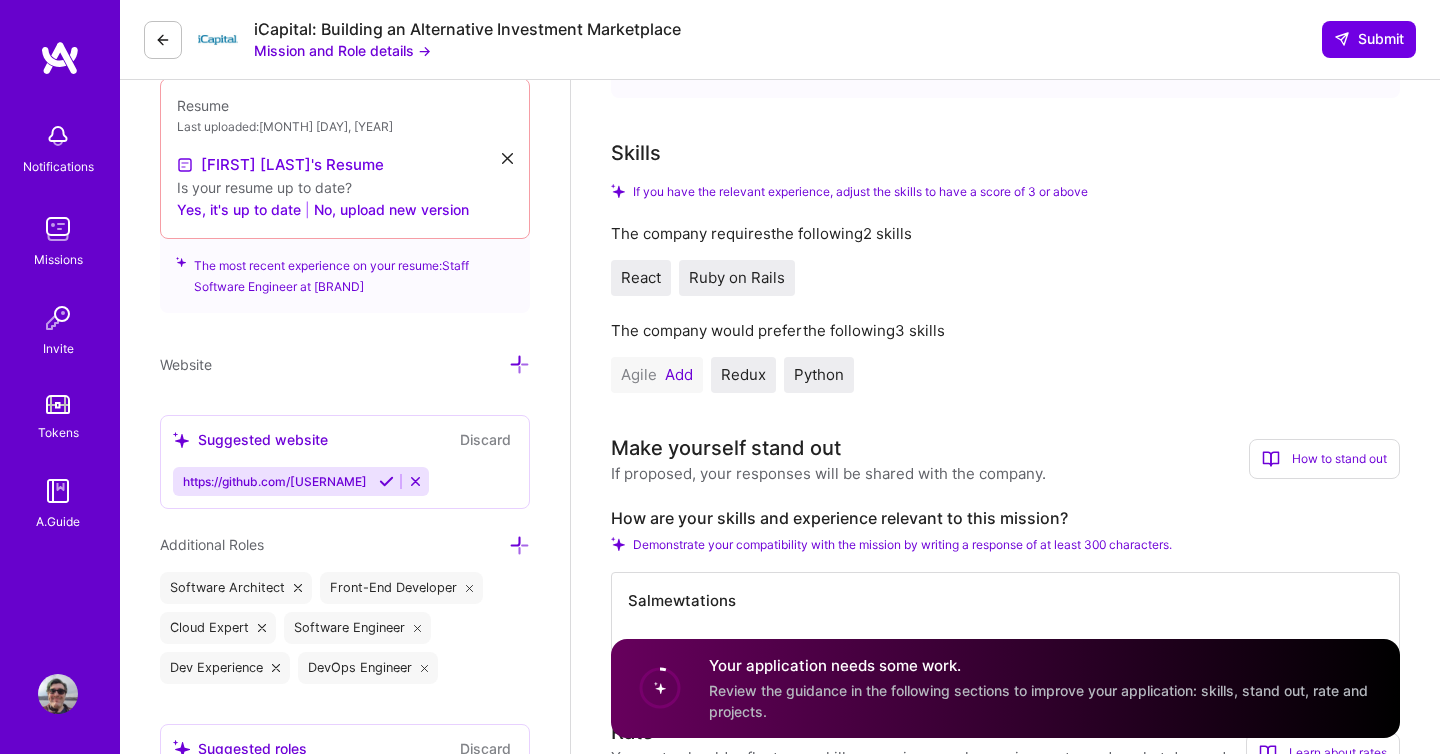 click on "Add" at bounding box center (679, 375) 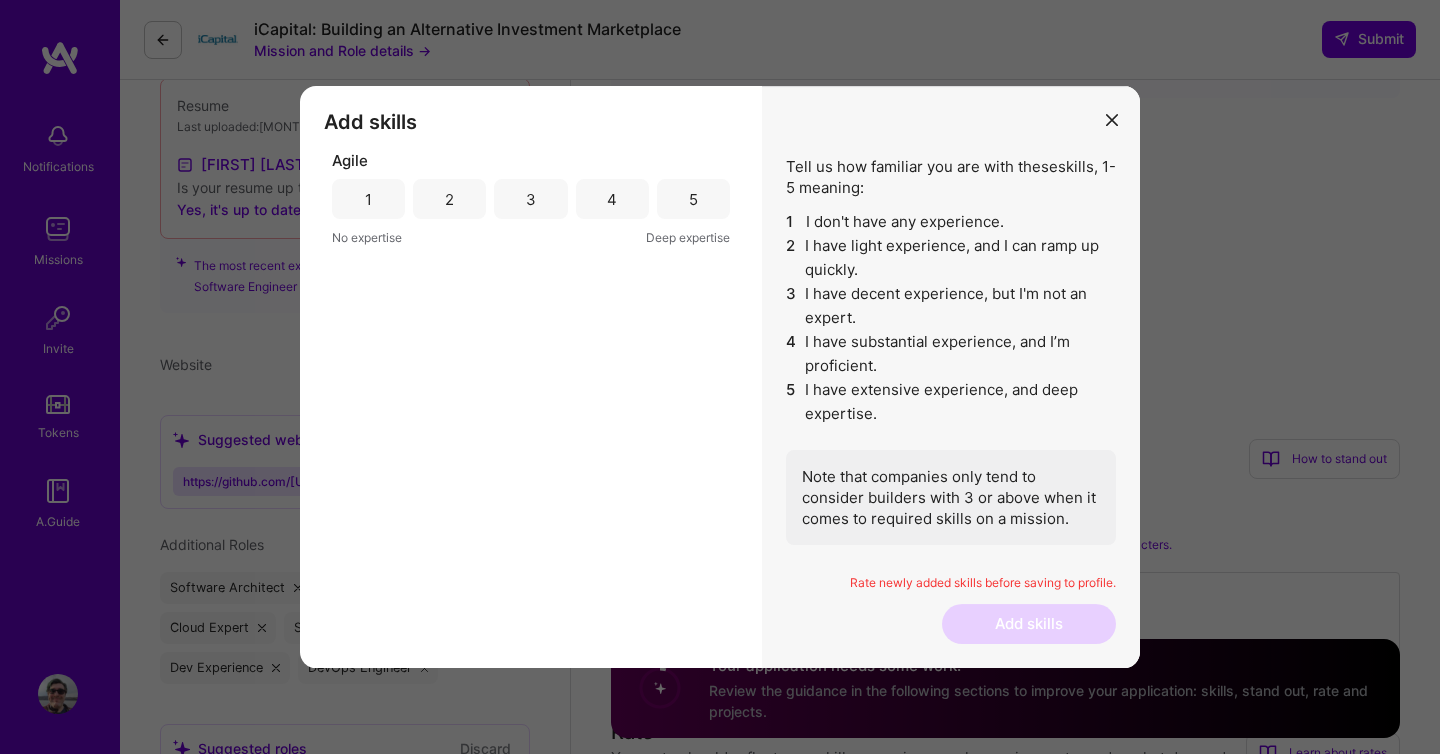 click on "5" at bounding box center [693, 199] 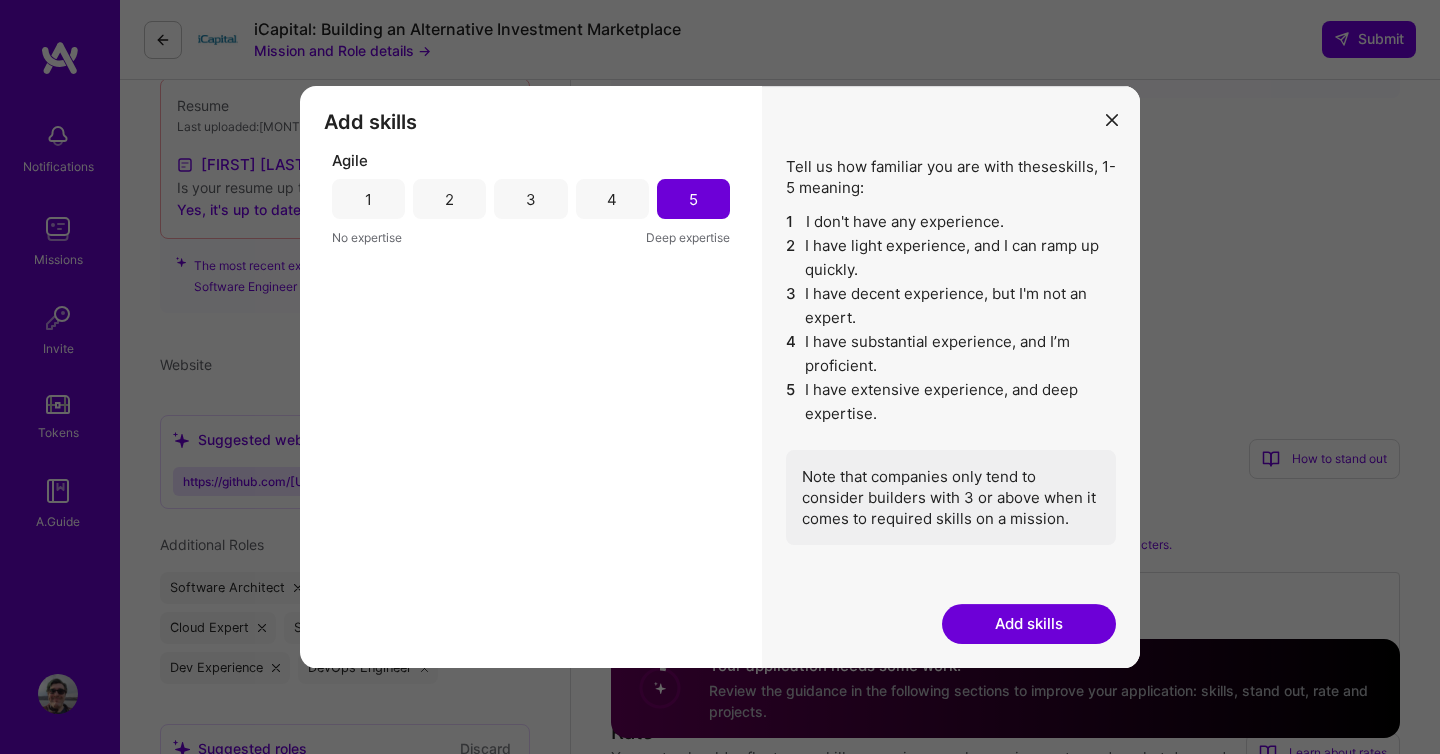 click on "Add skills" at bounding box center (1029, 624) 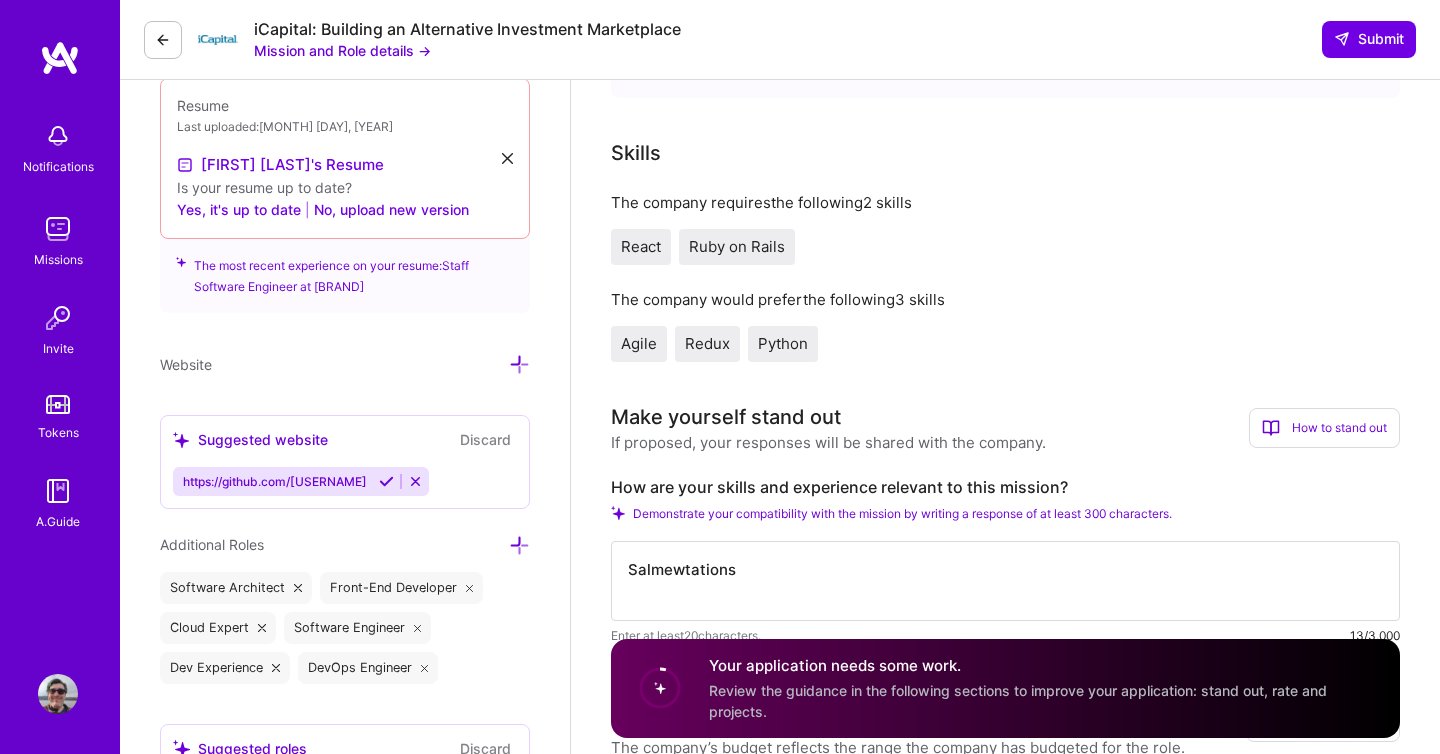 scroll, scrollTop: 80, scrollLeft: 0, axis: vertical 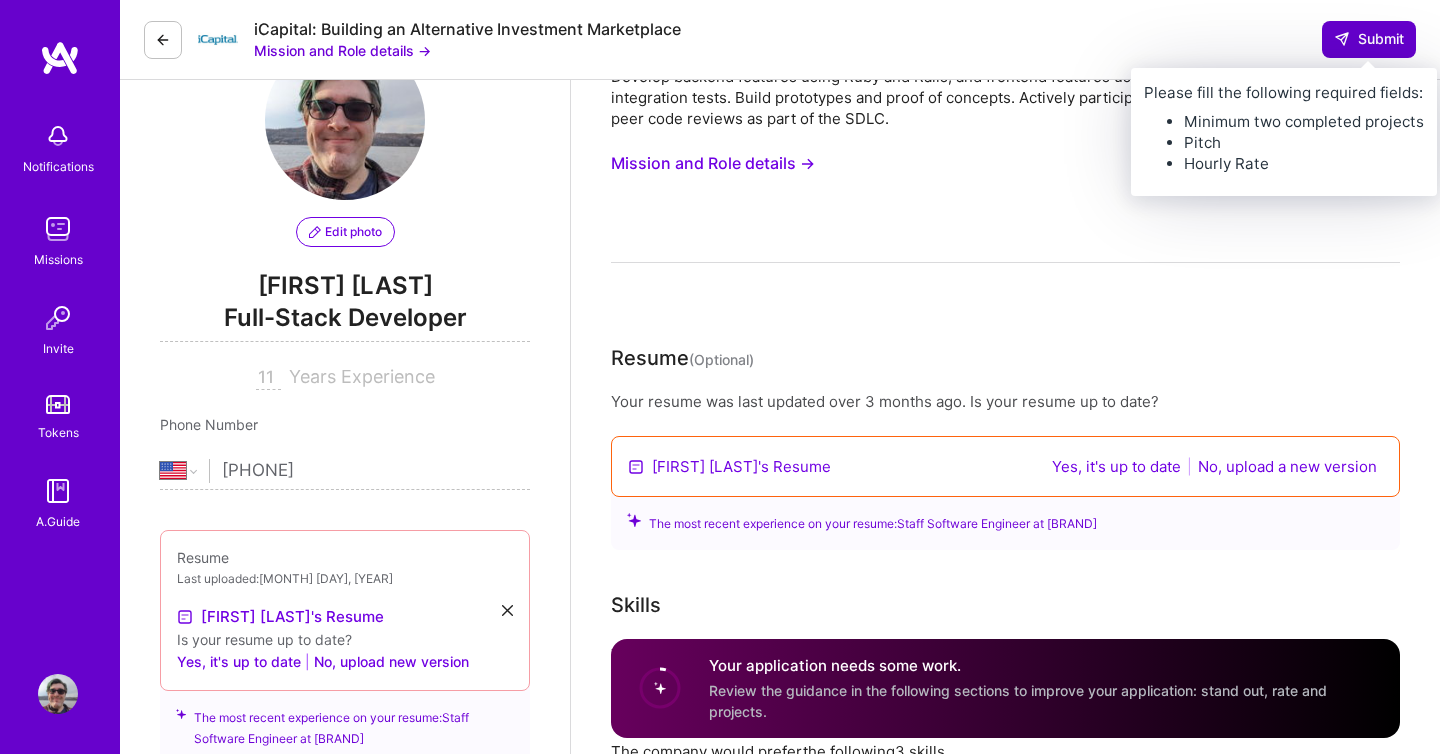 click on "Submit" at bounding box center (1369, 39) 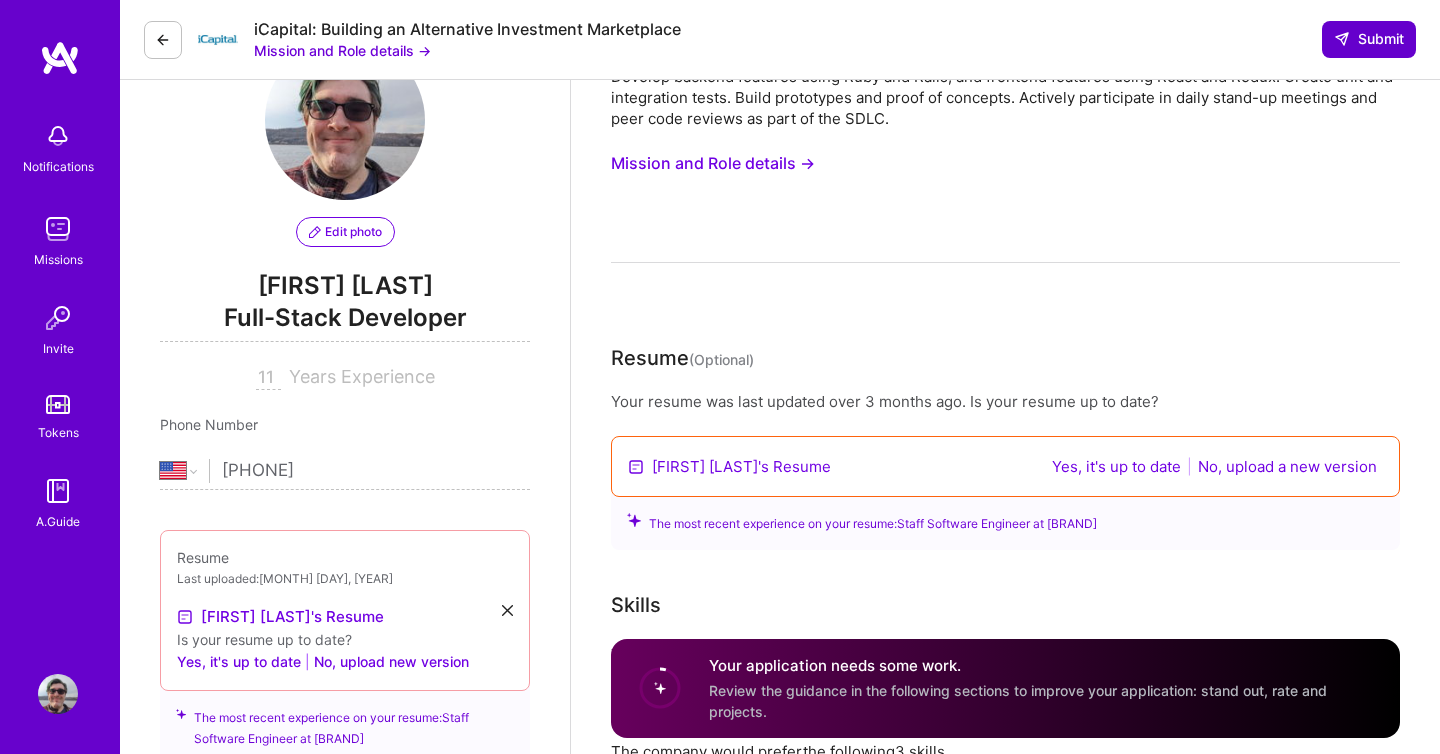 type 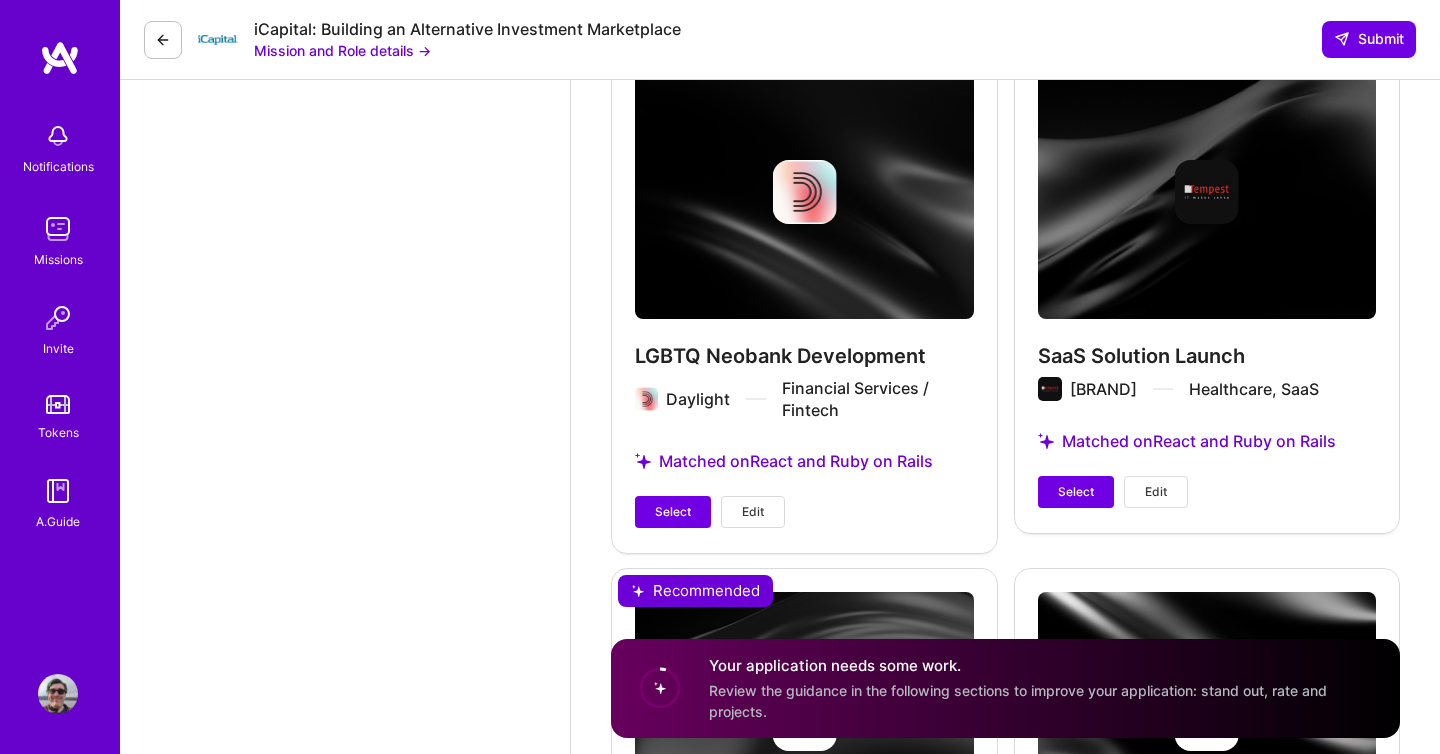 scroll, scrollTop: 5419, scrollLeft: 0, axis: vertical 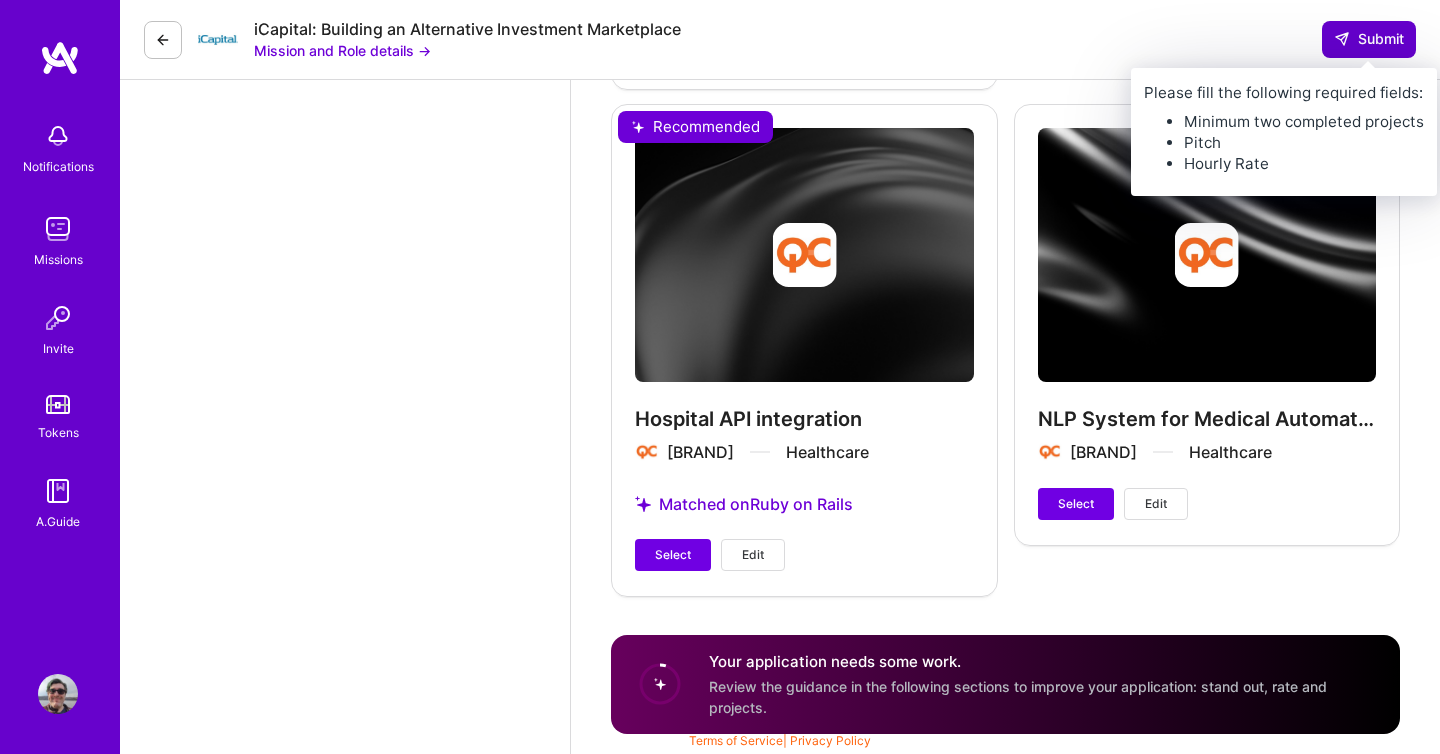 click on "Submit" at bounding box center [1369, 39] 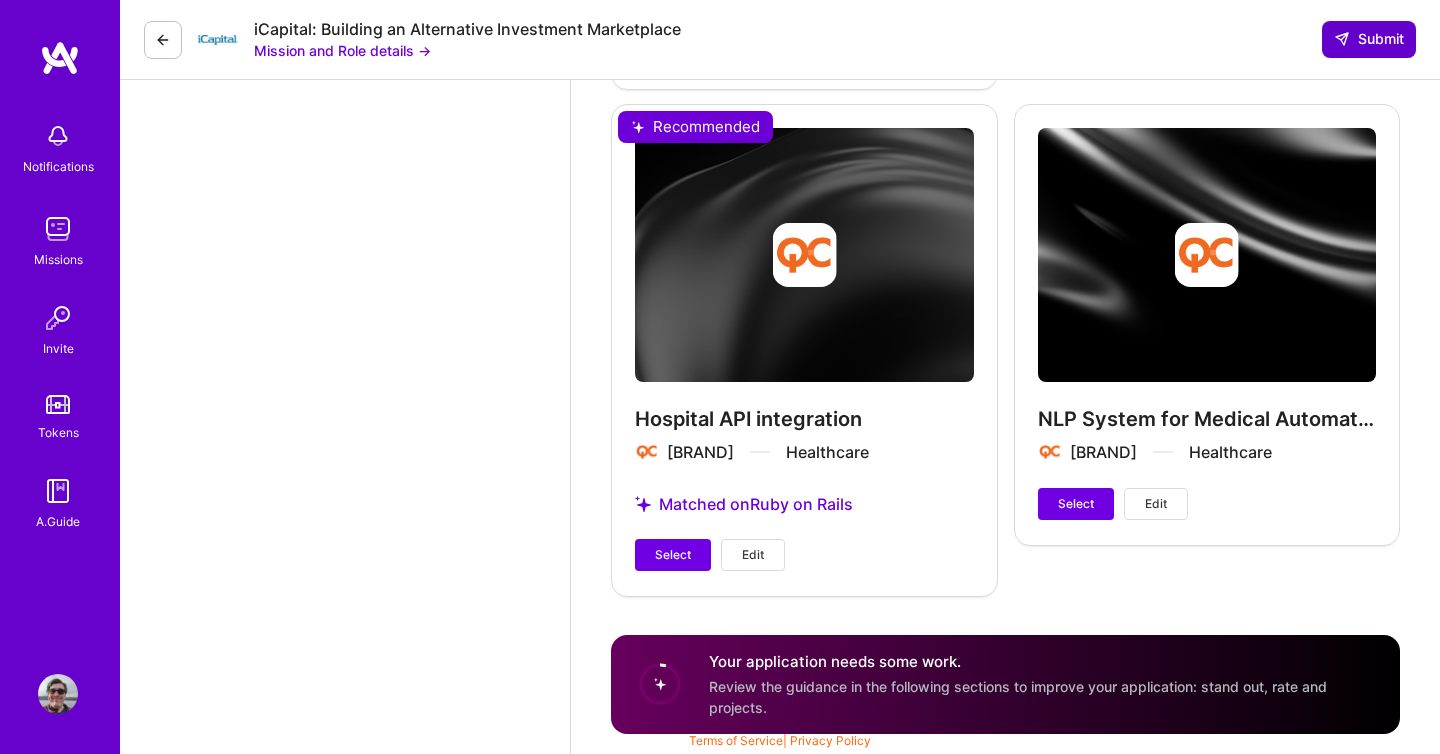 click on "Submit" at bounding box center [1369, 39] 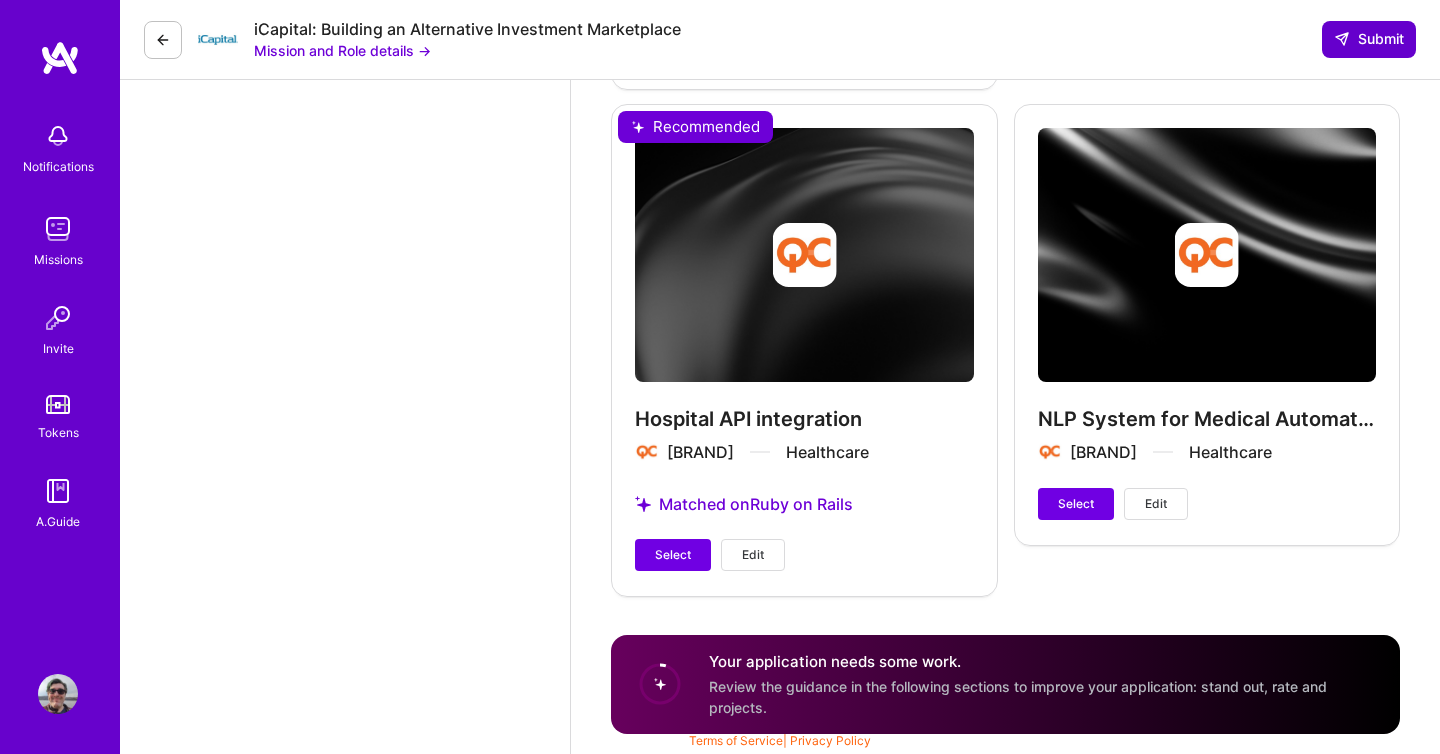 click on "Submit" at bounding box center (1369, 39) 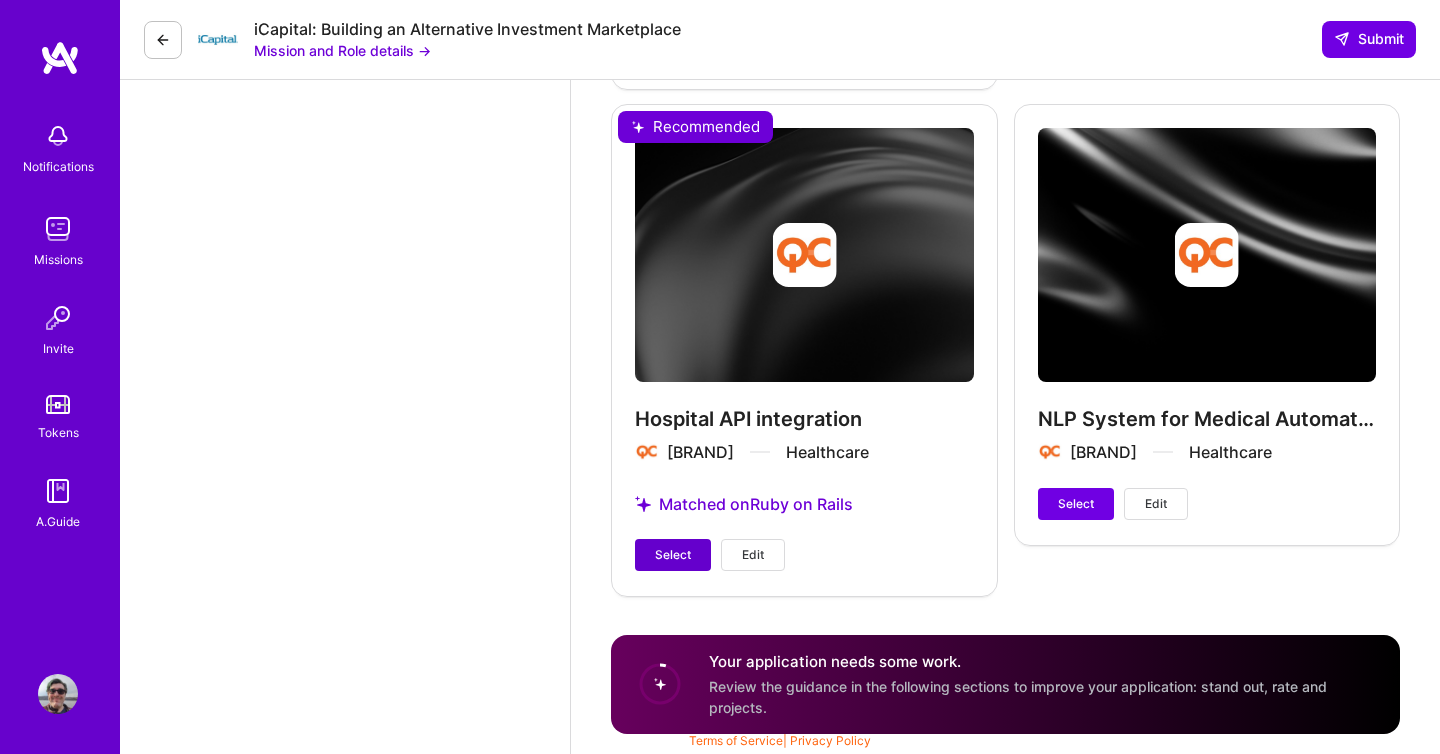 click on "Select" at bounding box center (673, 555) 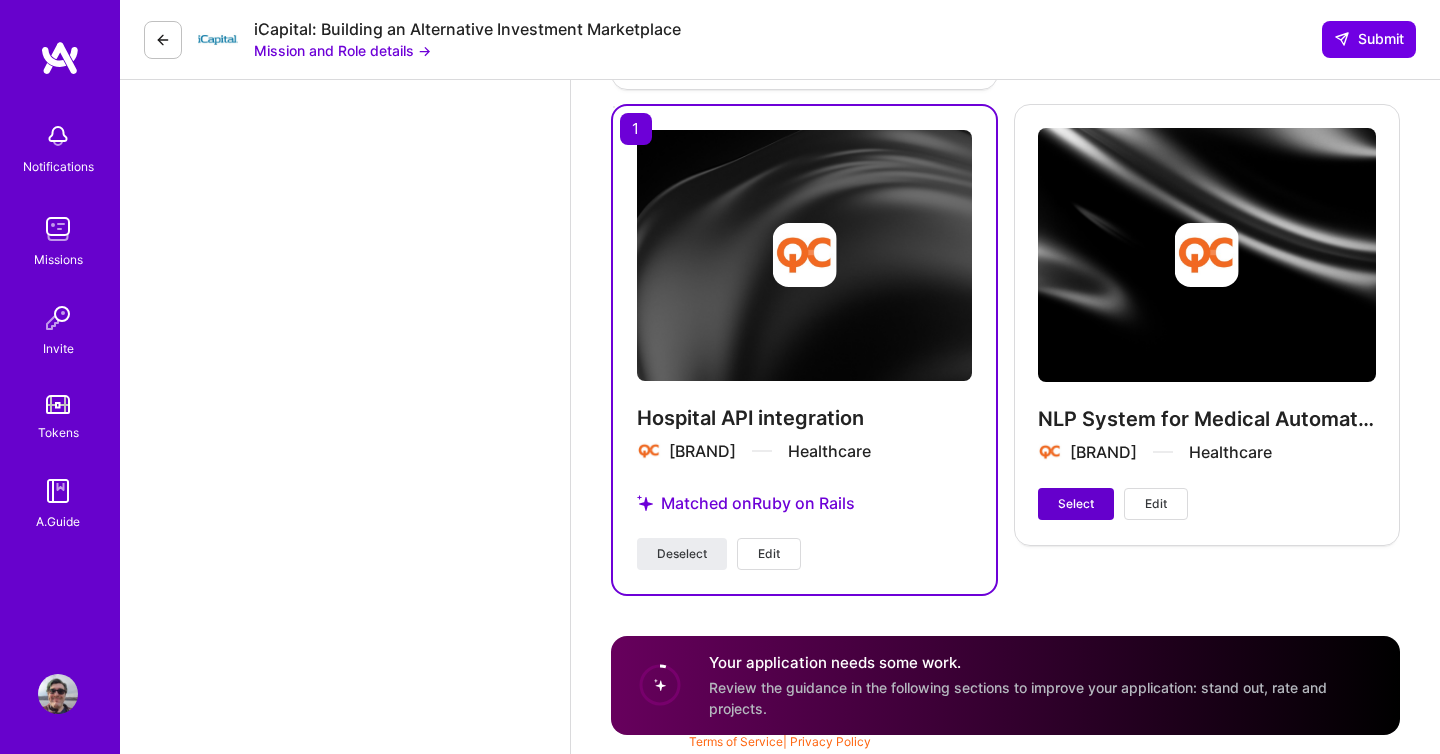 click on "Select" at bounding box center [1076, 504] 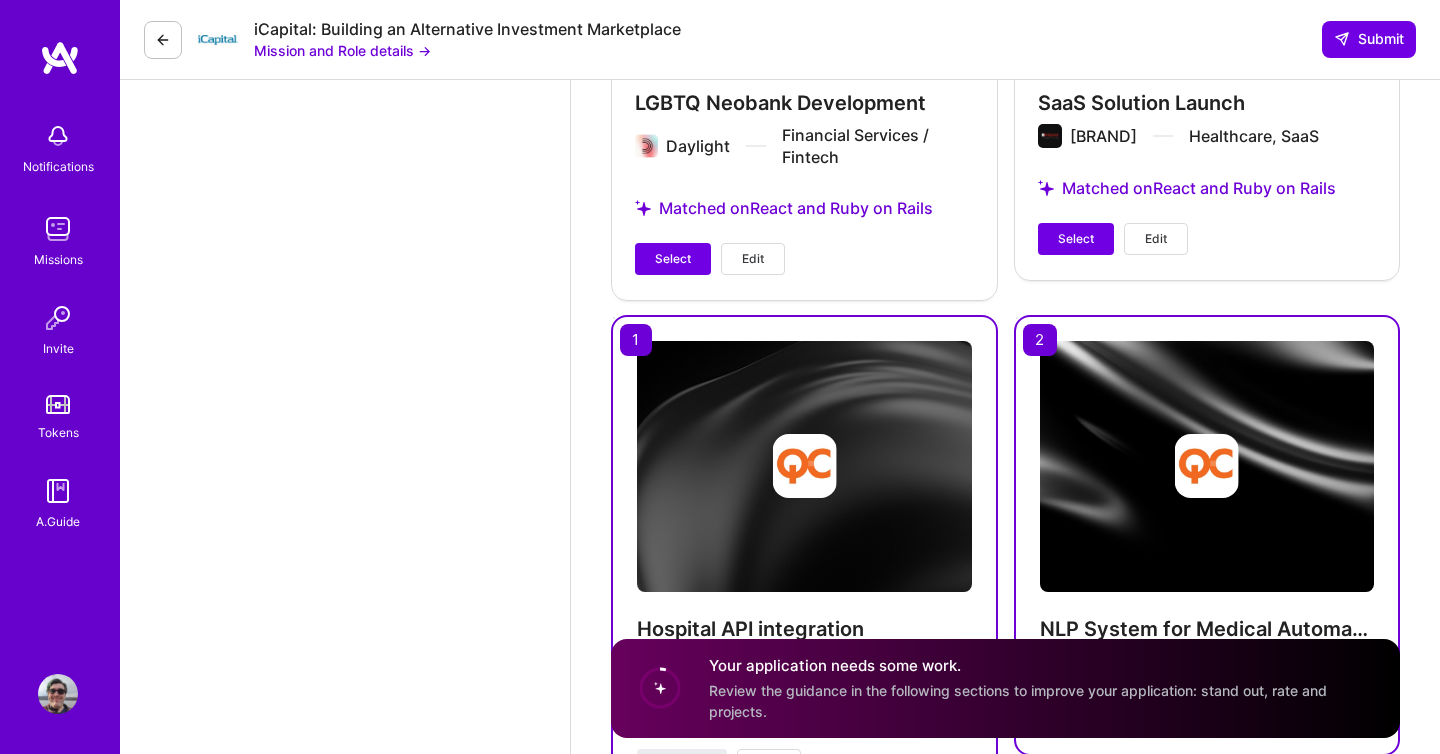 scroll, scrollTop: 5010, scrollLeft: 0, axis: vertical 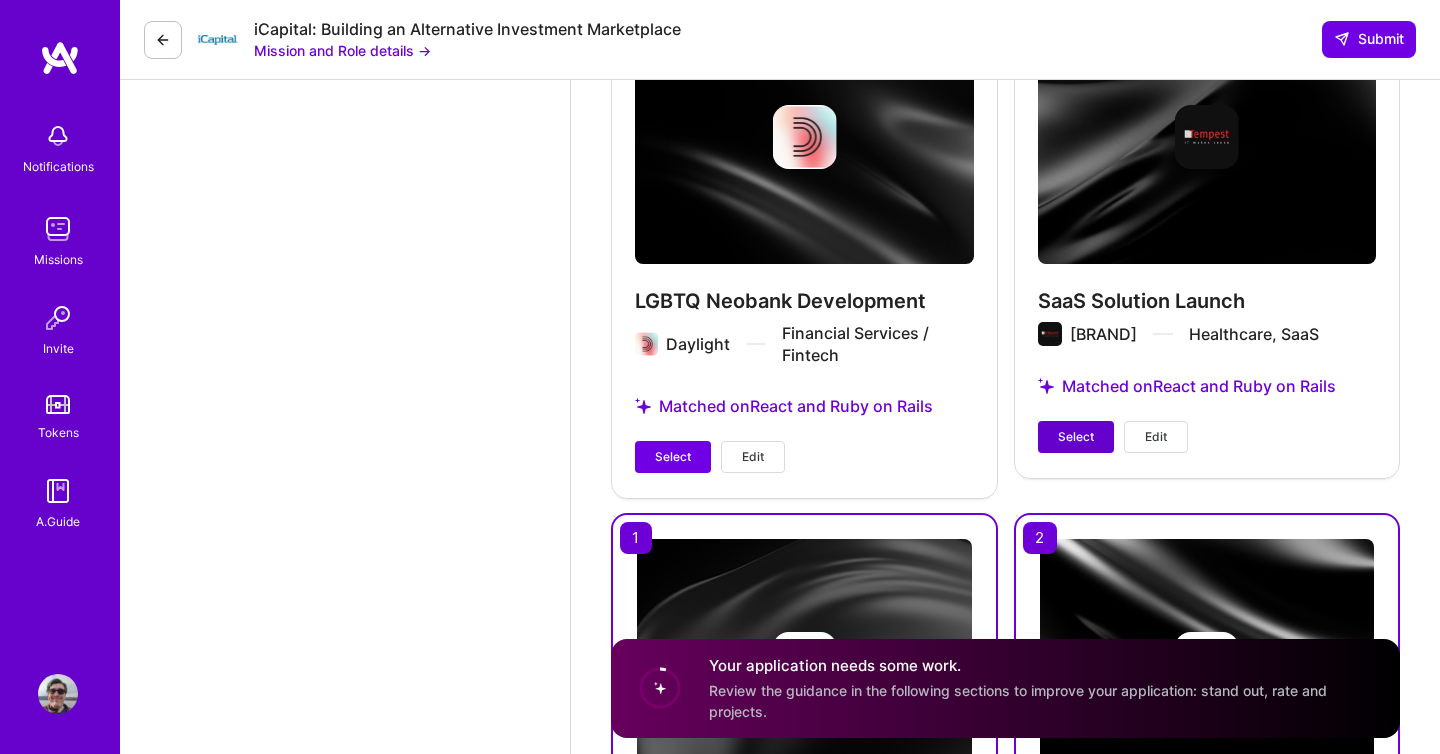 click on "Select" at bounding box center (1076, 437) 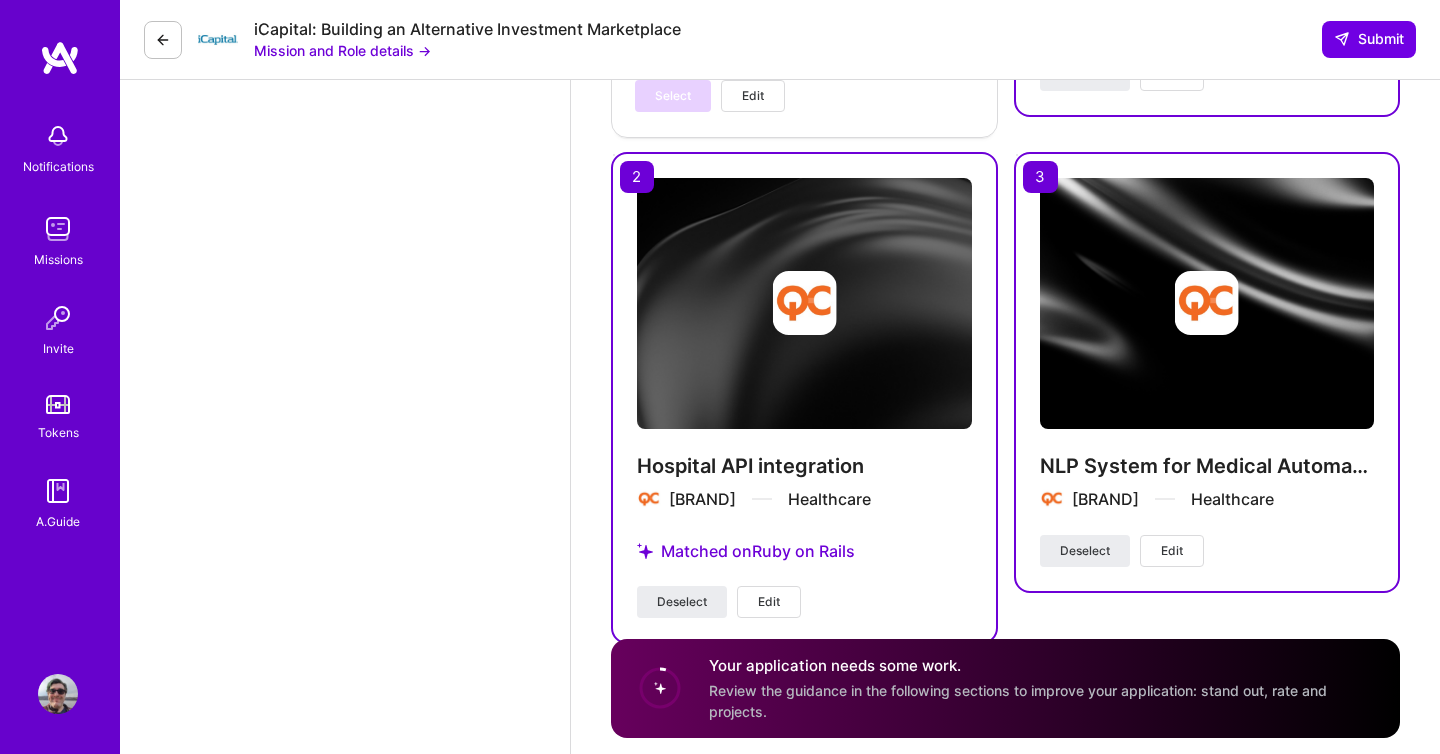 scroll, scrollTop: 5420, scrollLeft: 0, axis: vertical 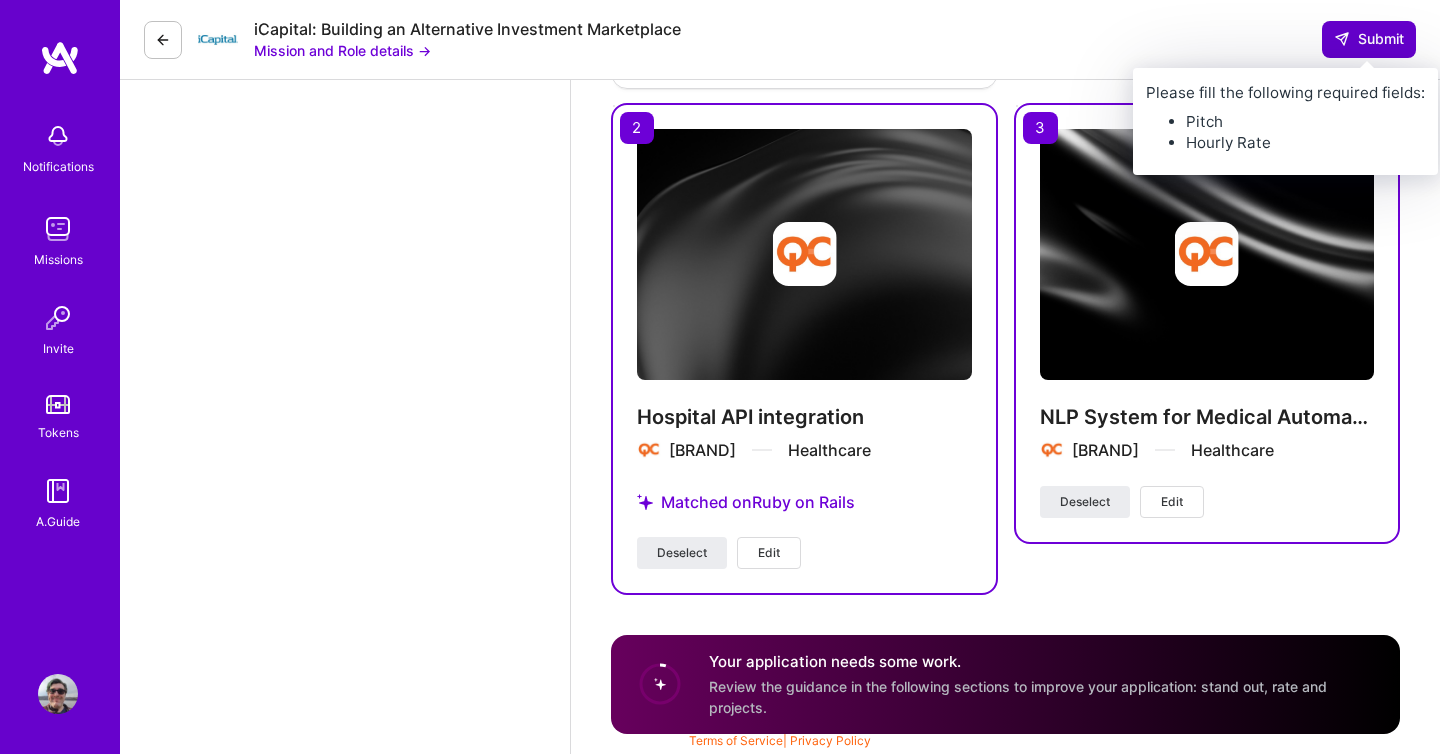click on "Submit" at bounding box center [1369, 39] 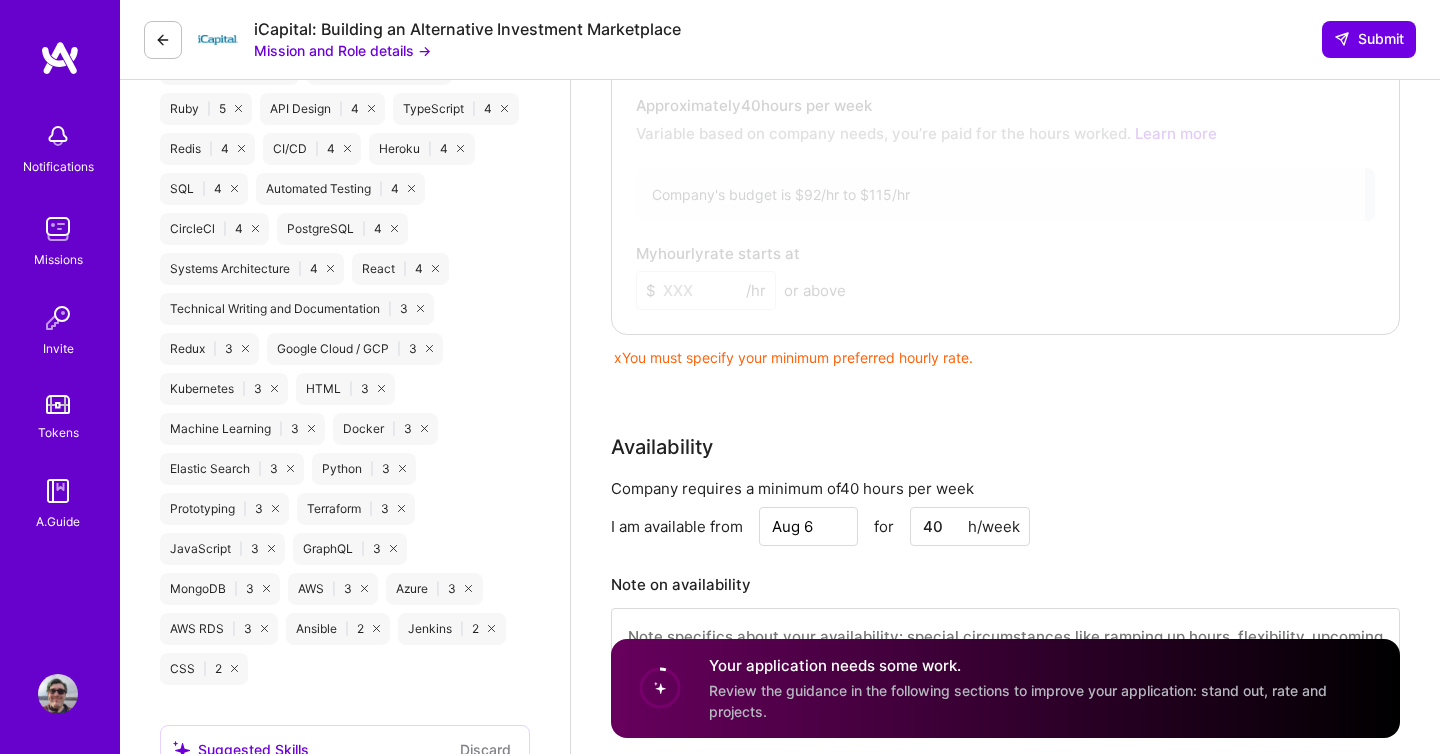 scroll, scrollTop: 1150, scrollLeft: 0, axis: vertical 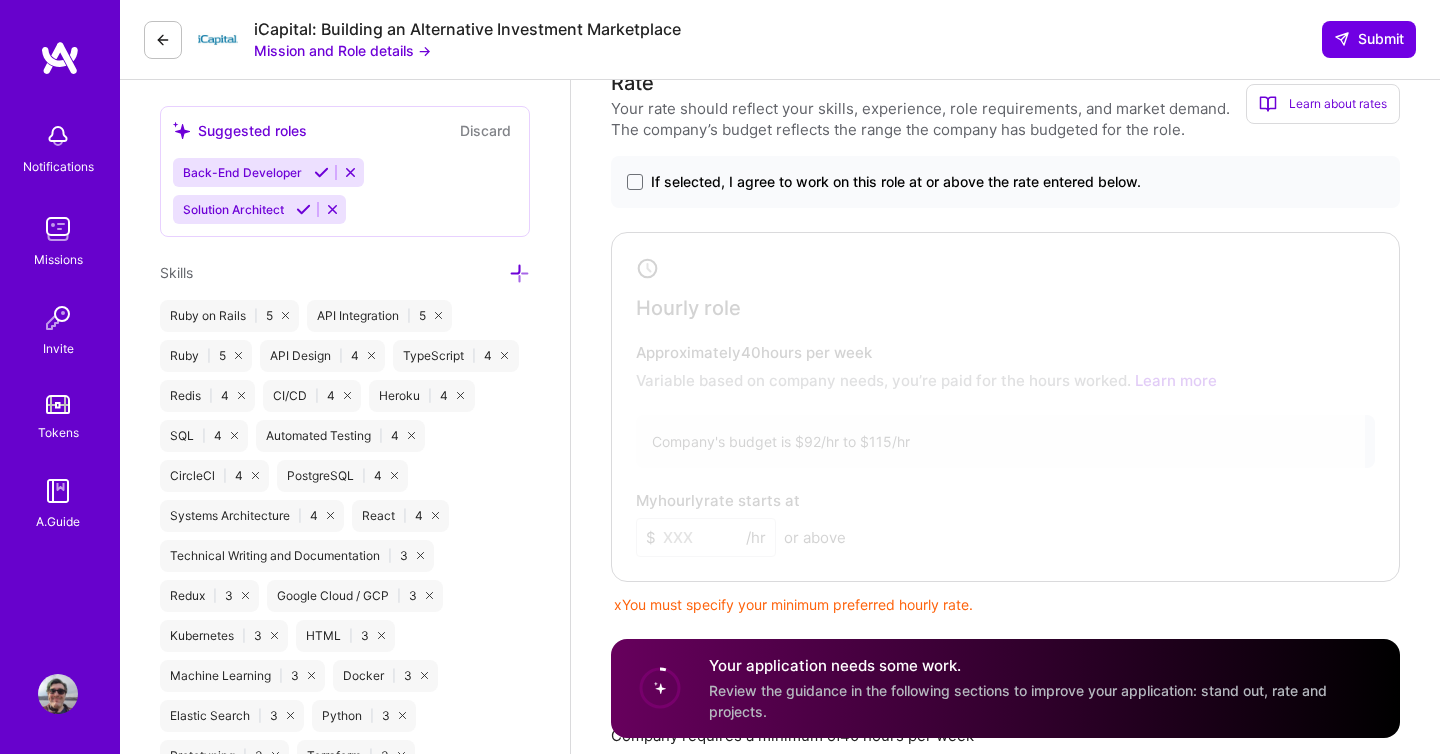 click at bounding box center [991, 403] 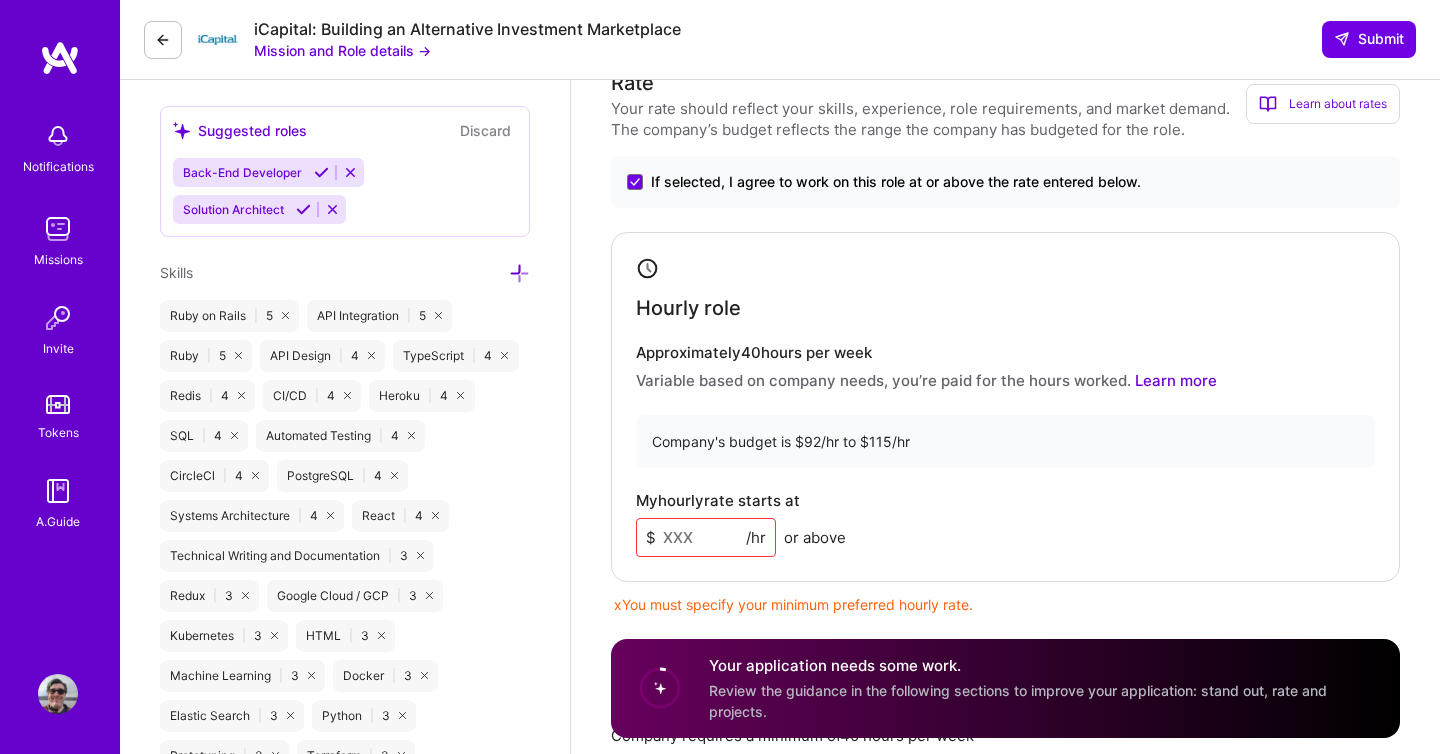 click at bounding box center [706, 537] 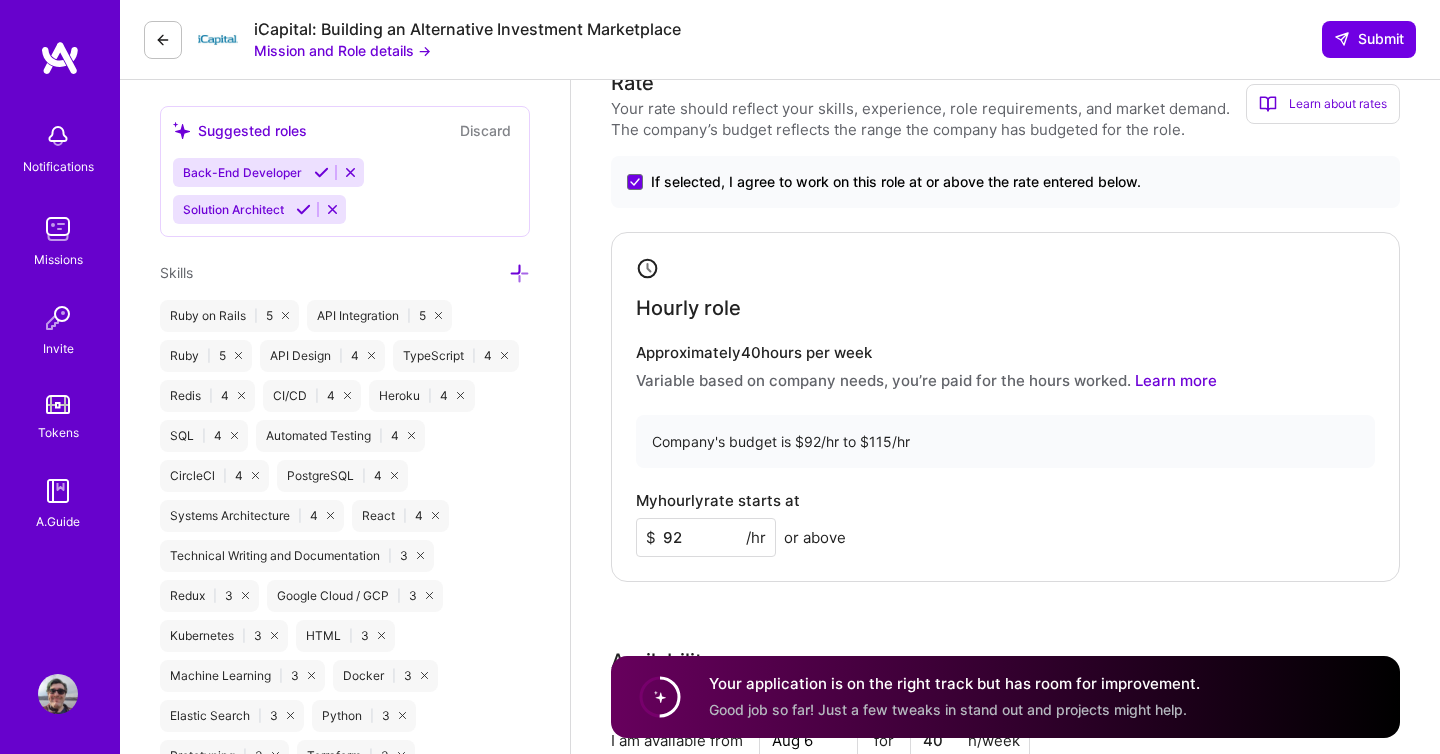 type on "92" 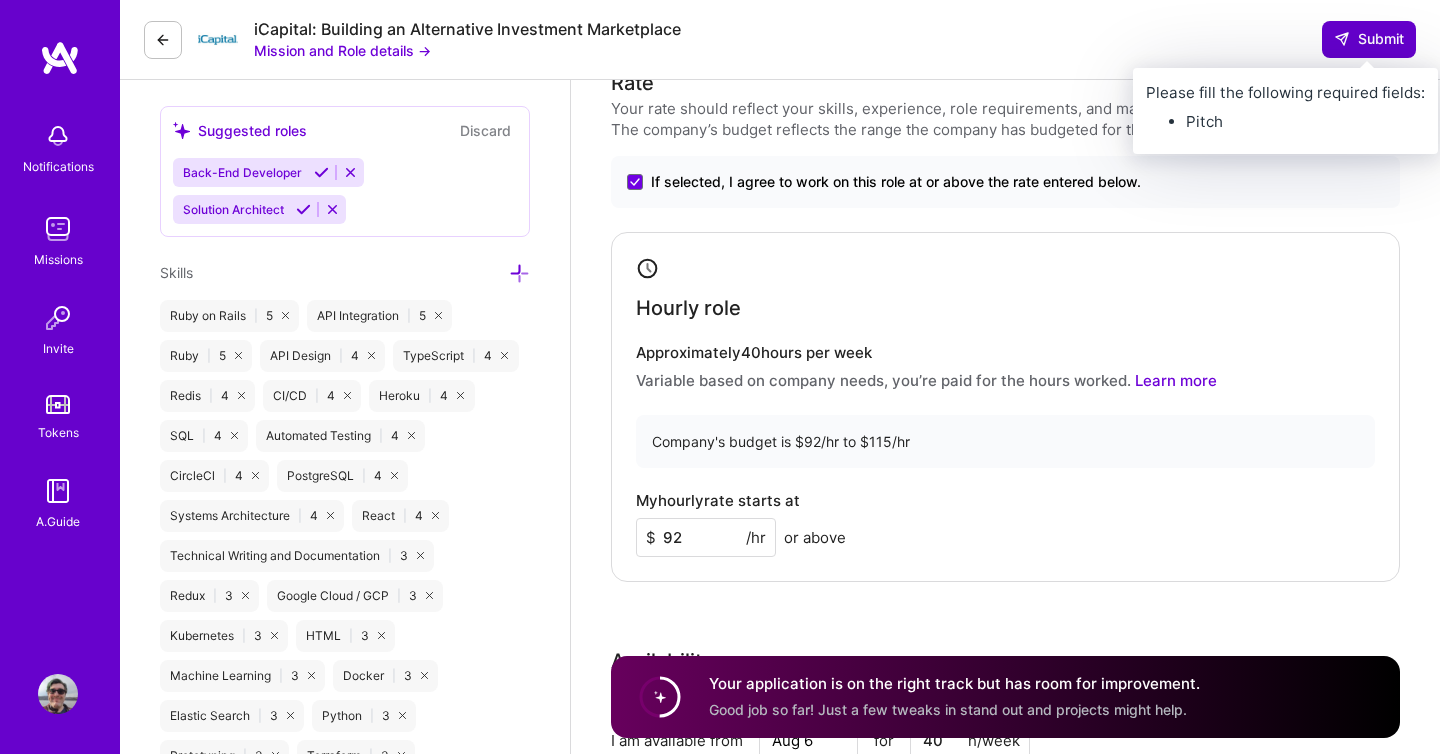 click on "Submit" at bounding box center [1369, 39] 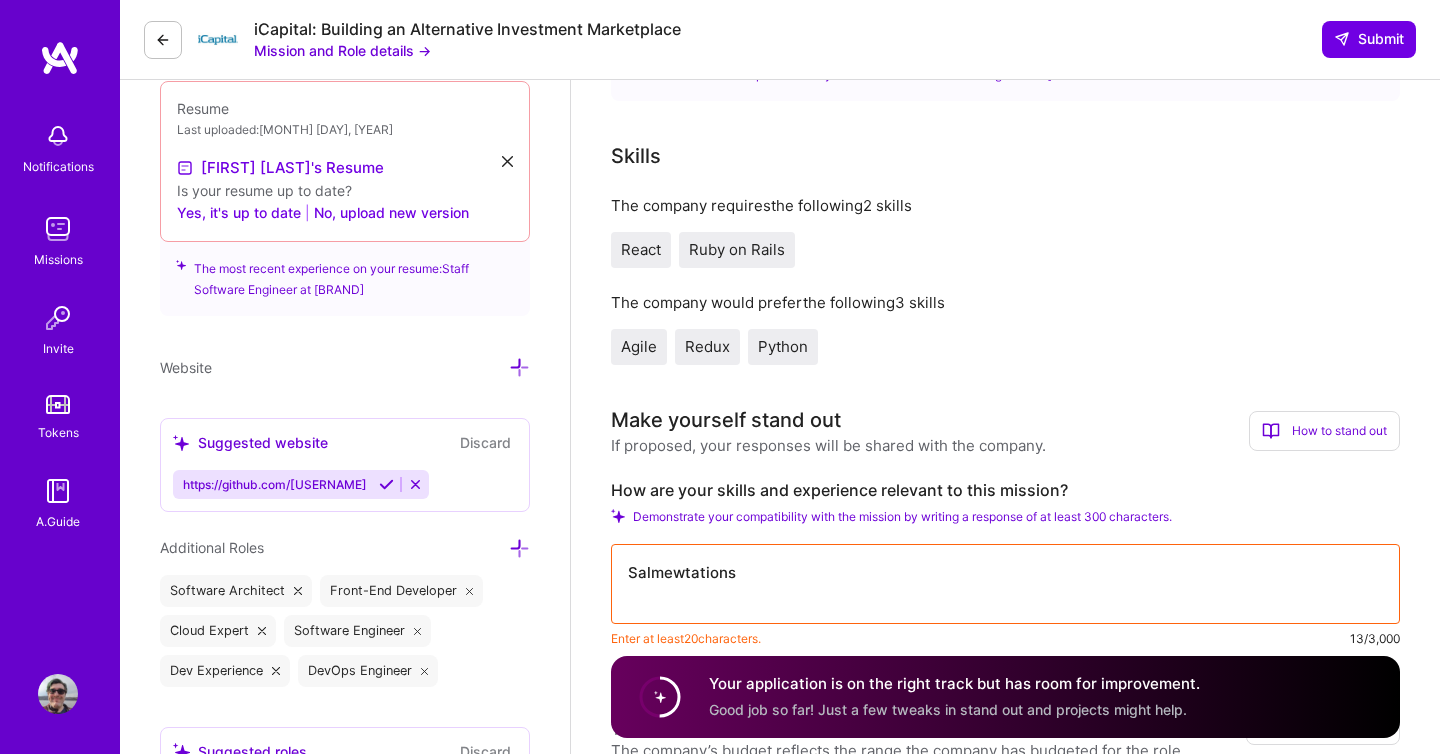 scroll, scrollTop: 763, scrollLeft: 0, axis: vertical 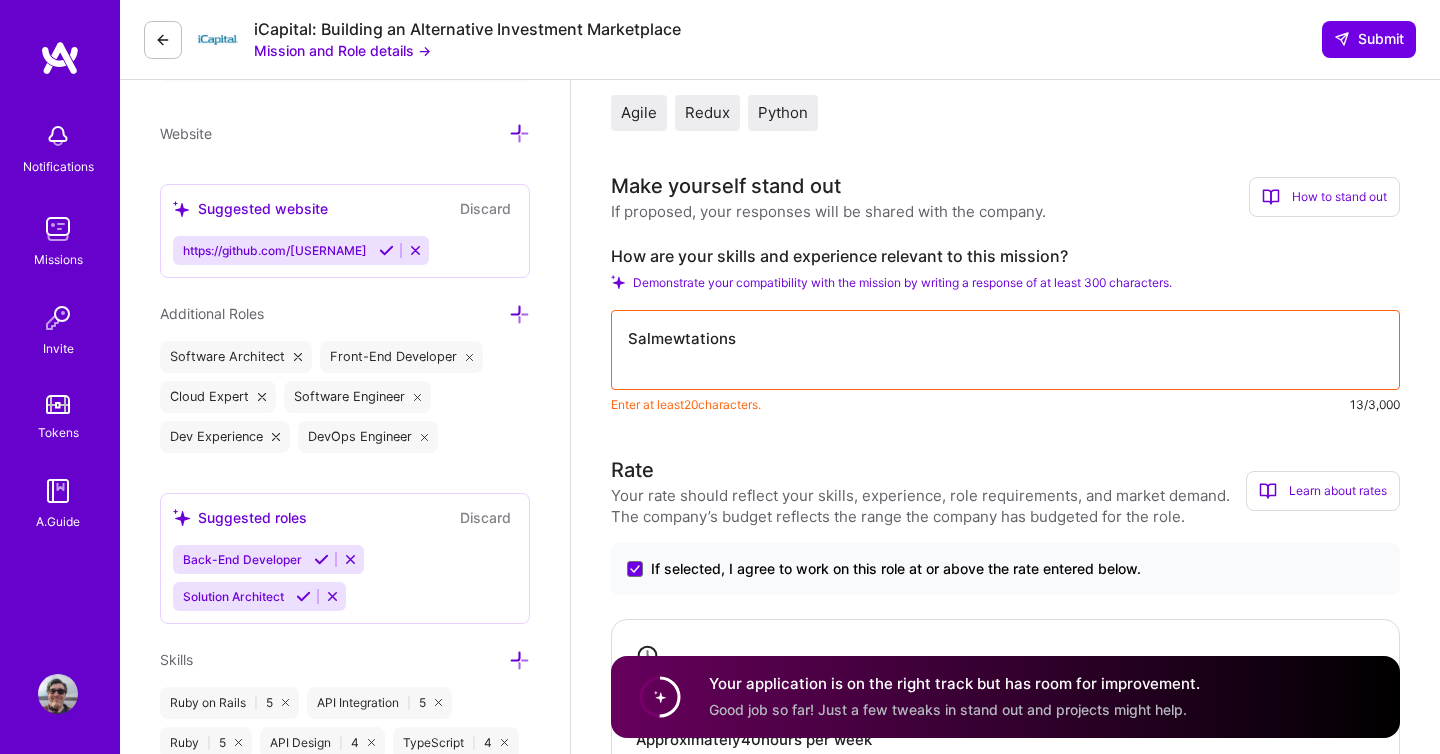 click on "https://github.com/[USERNAME]" at bounding box center [275, 250] 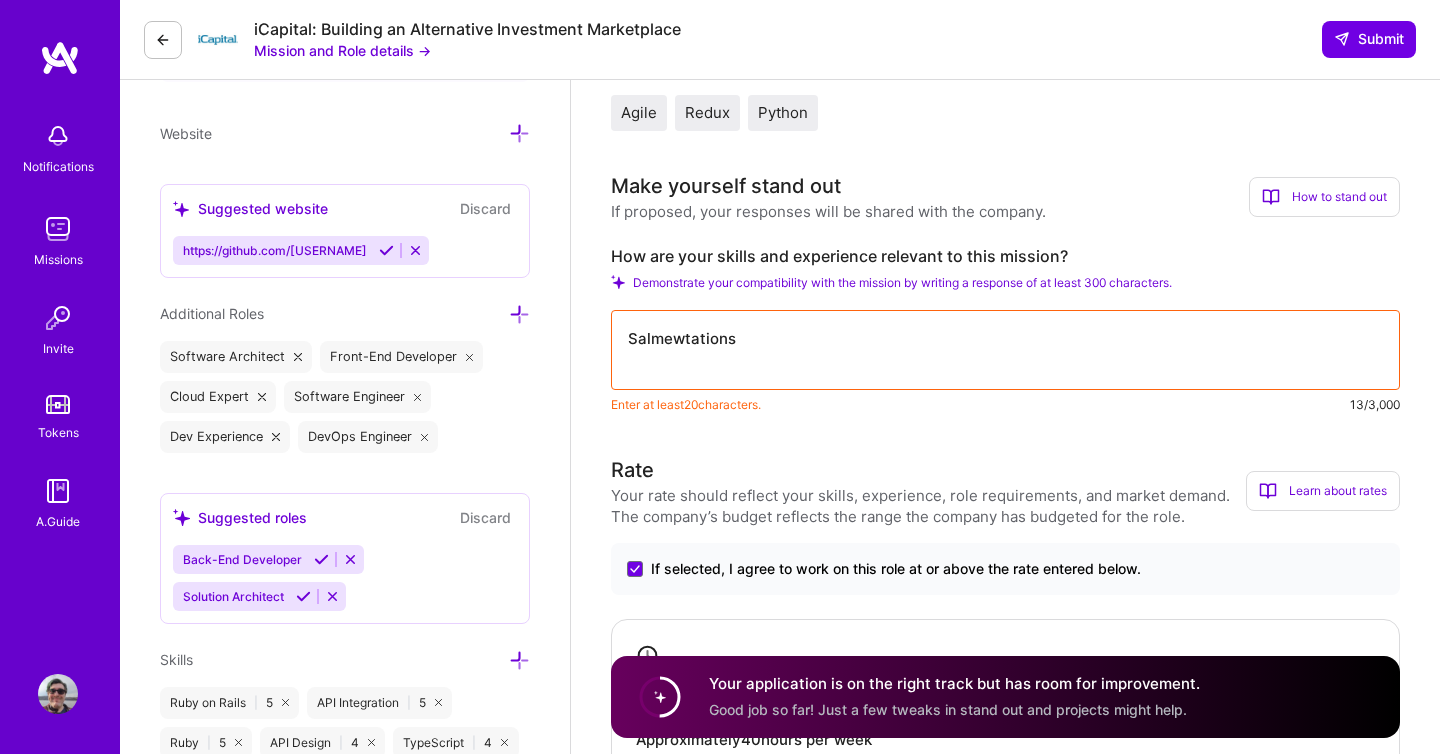 click at bounding box center [386, 250] 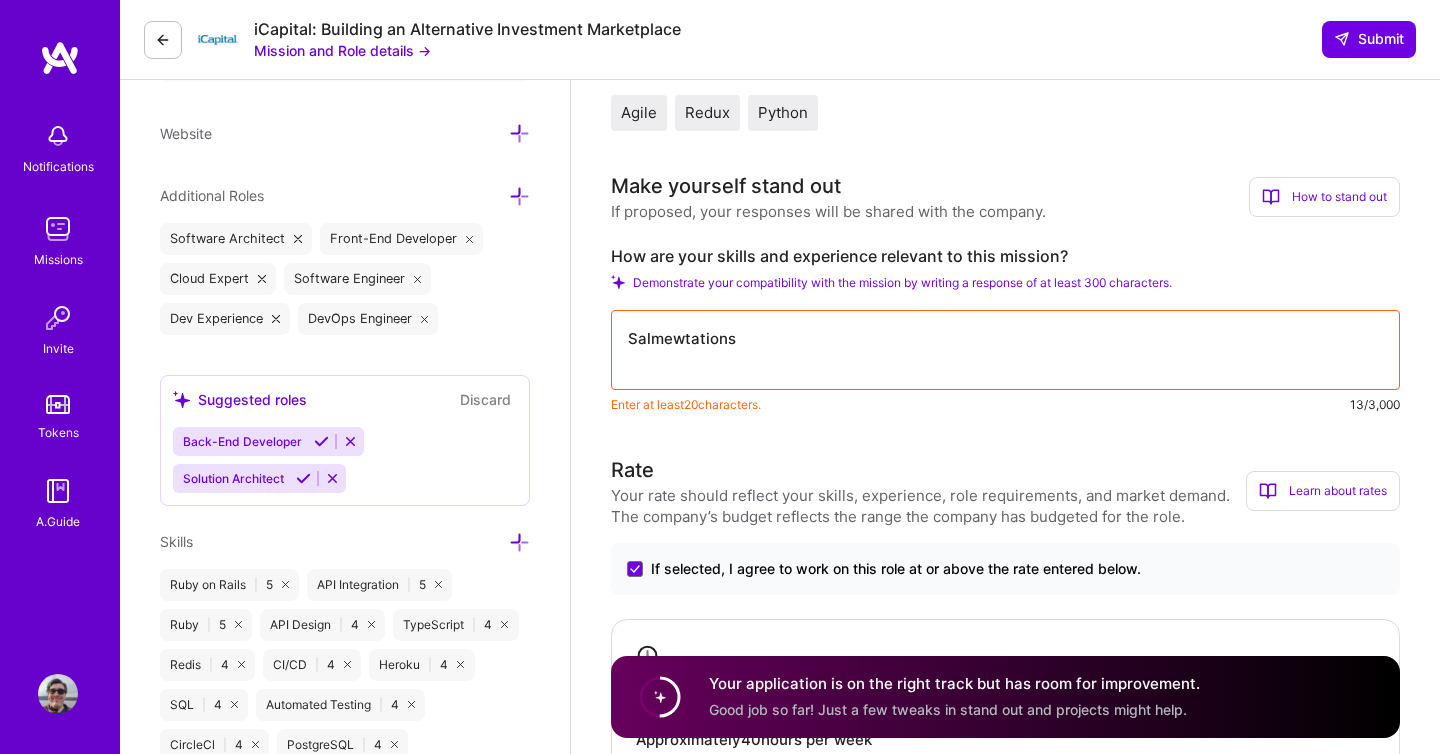 click at bounding box center (321, 441) 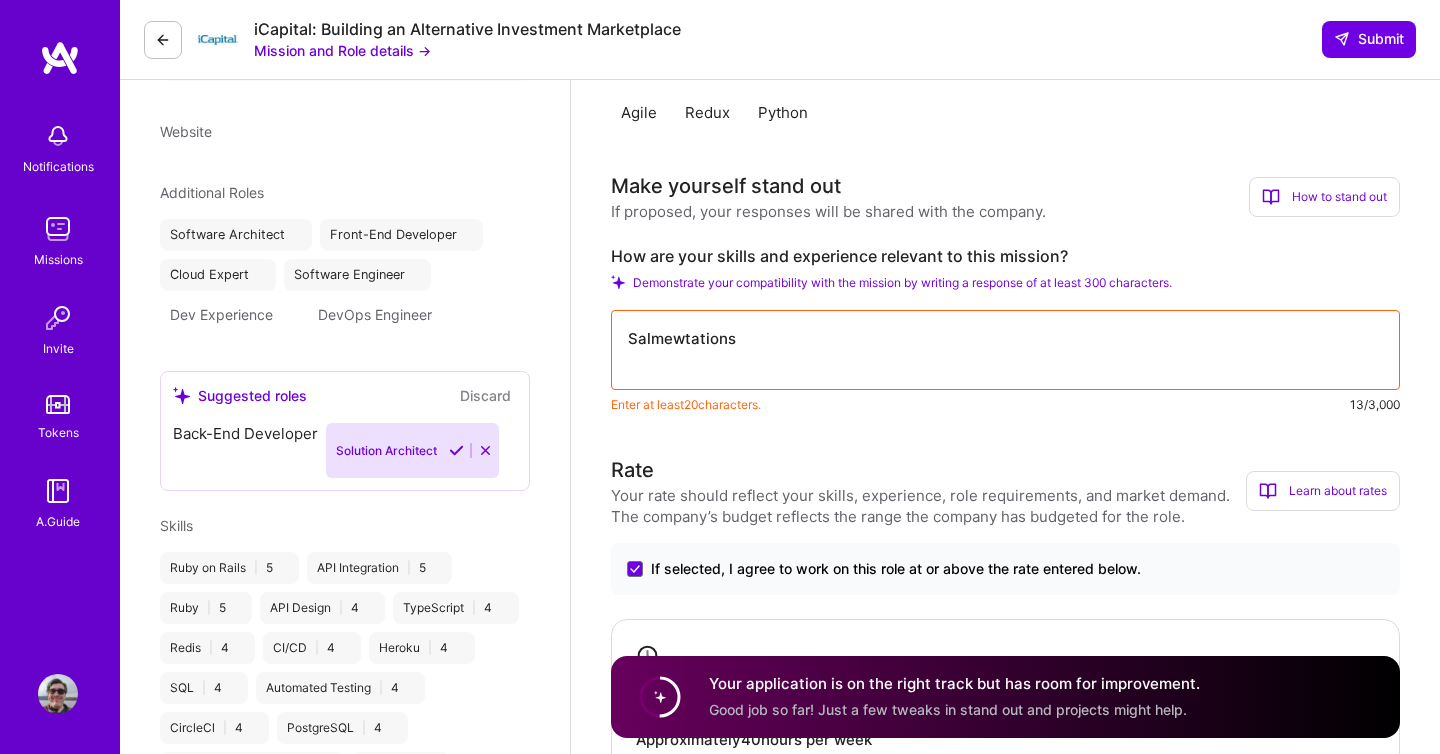 scroll, scrollTop: 700, scrollLeft: 0, axis: vertical 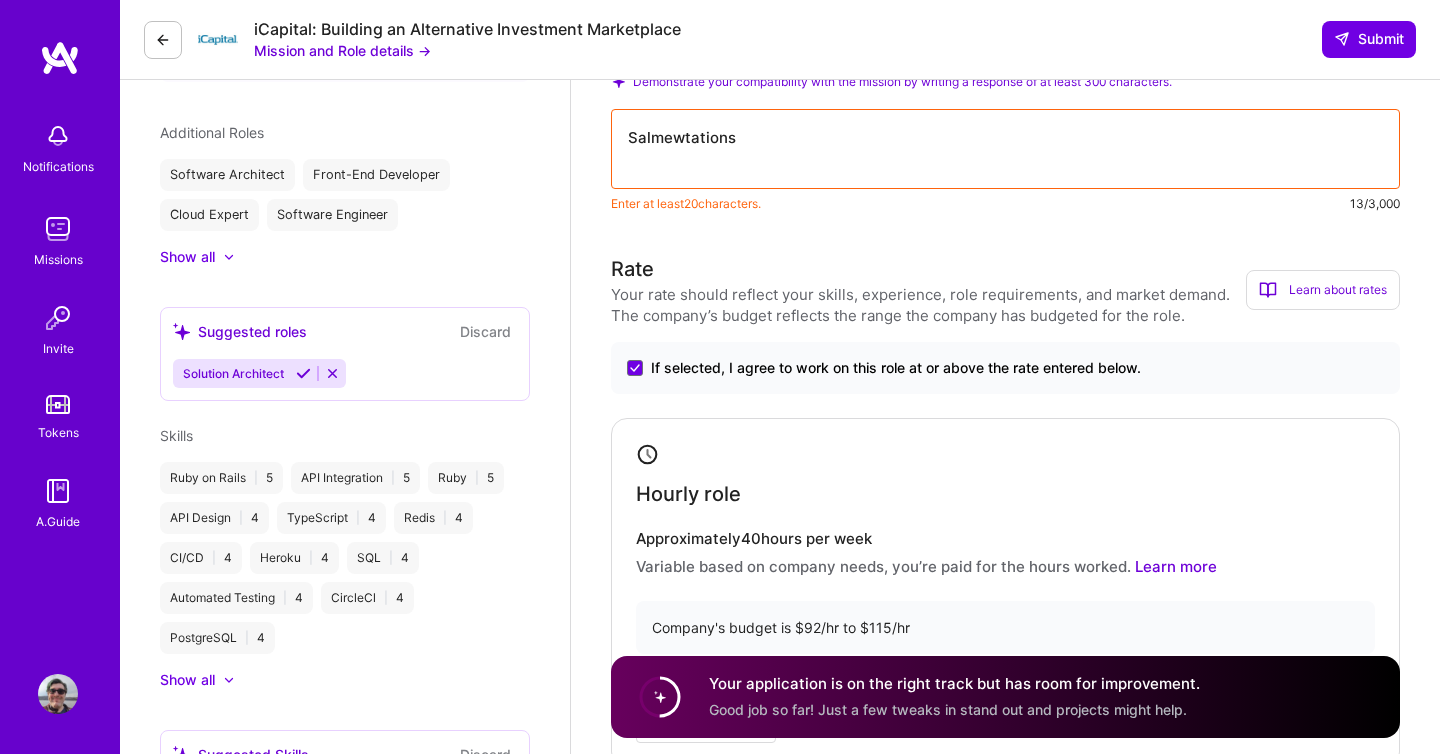 click at bounding box center (303, 373) 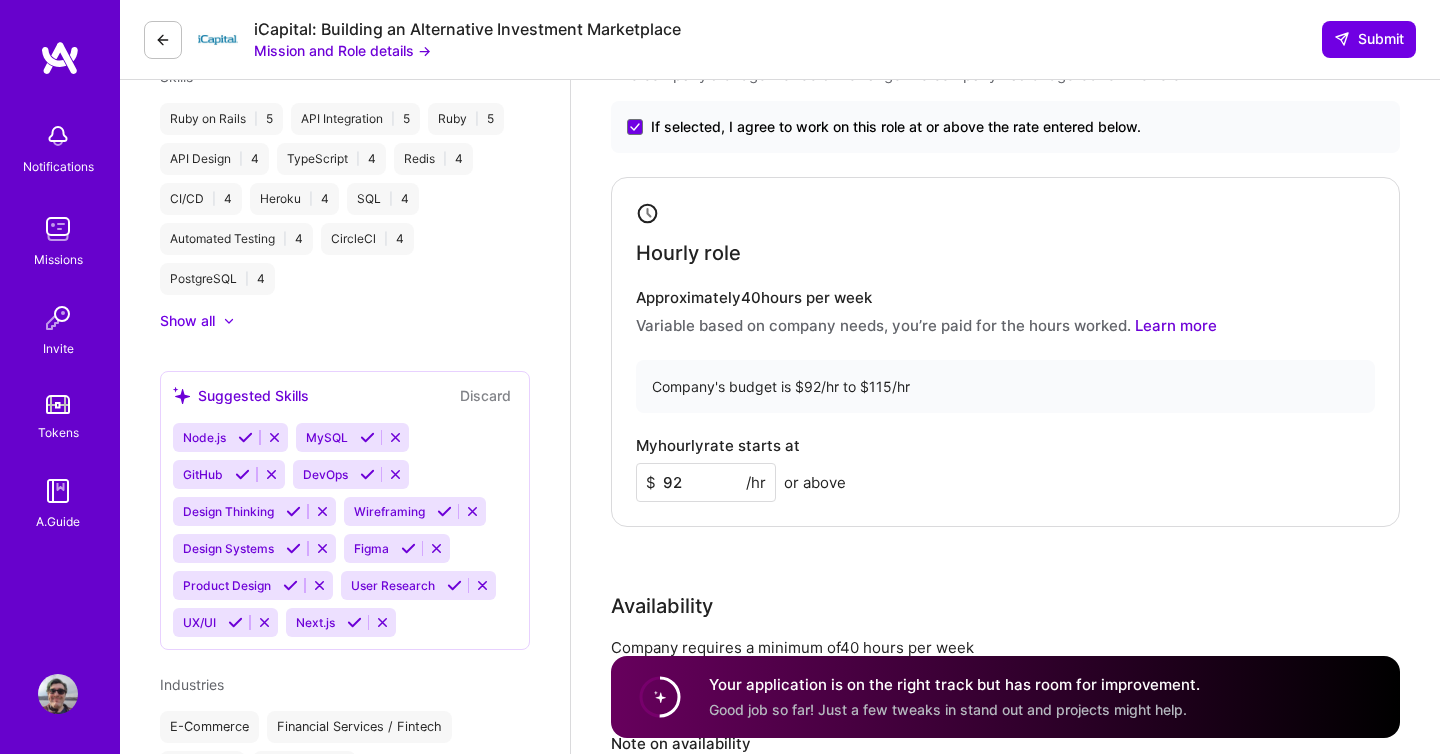 scroll, scrollTop: 960, scrollLeft: 0, axis: vertical 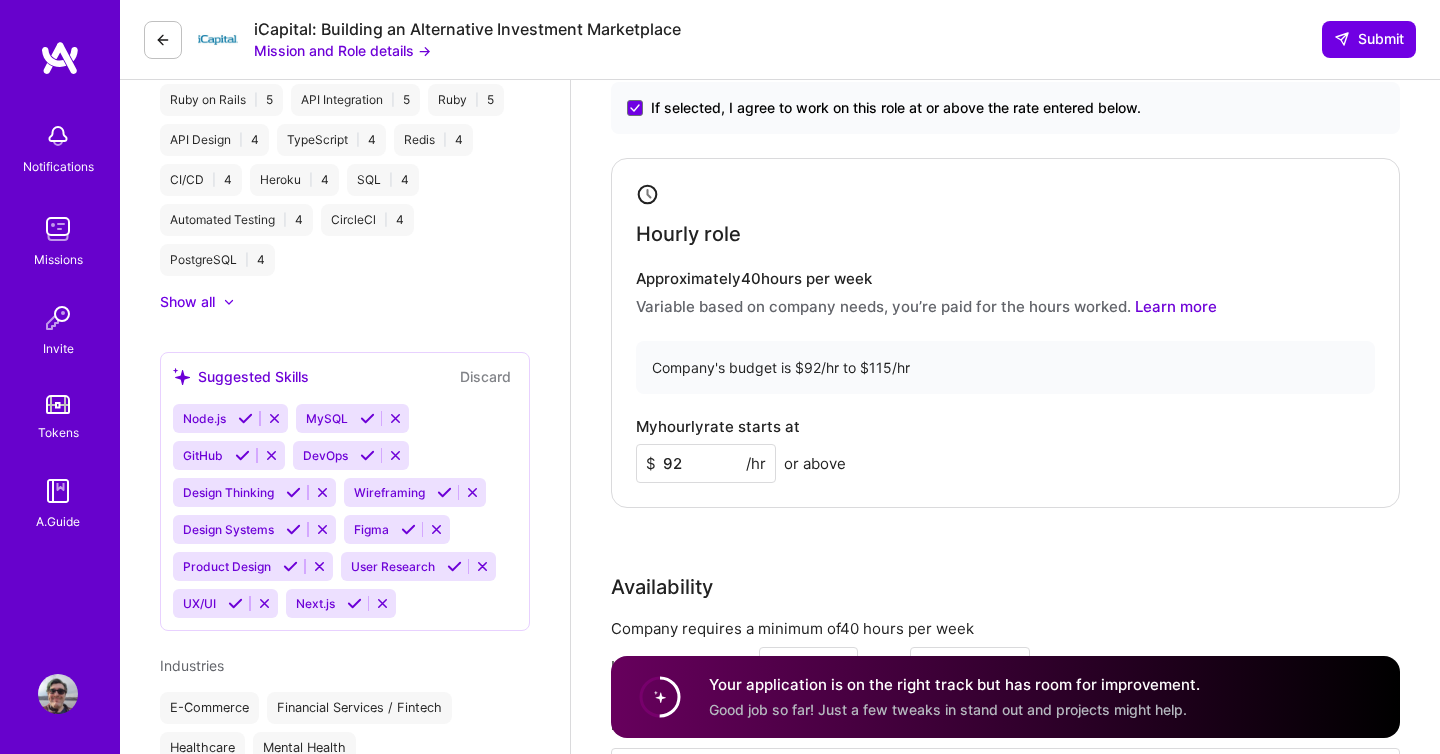 click at bounding box center [245, 418] 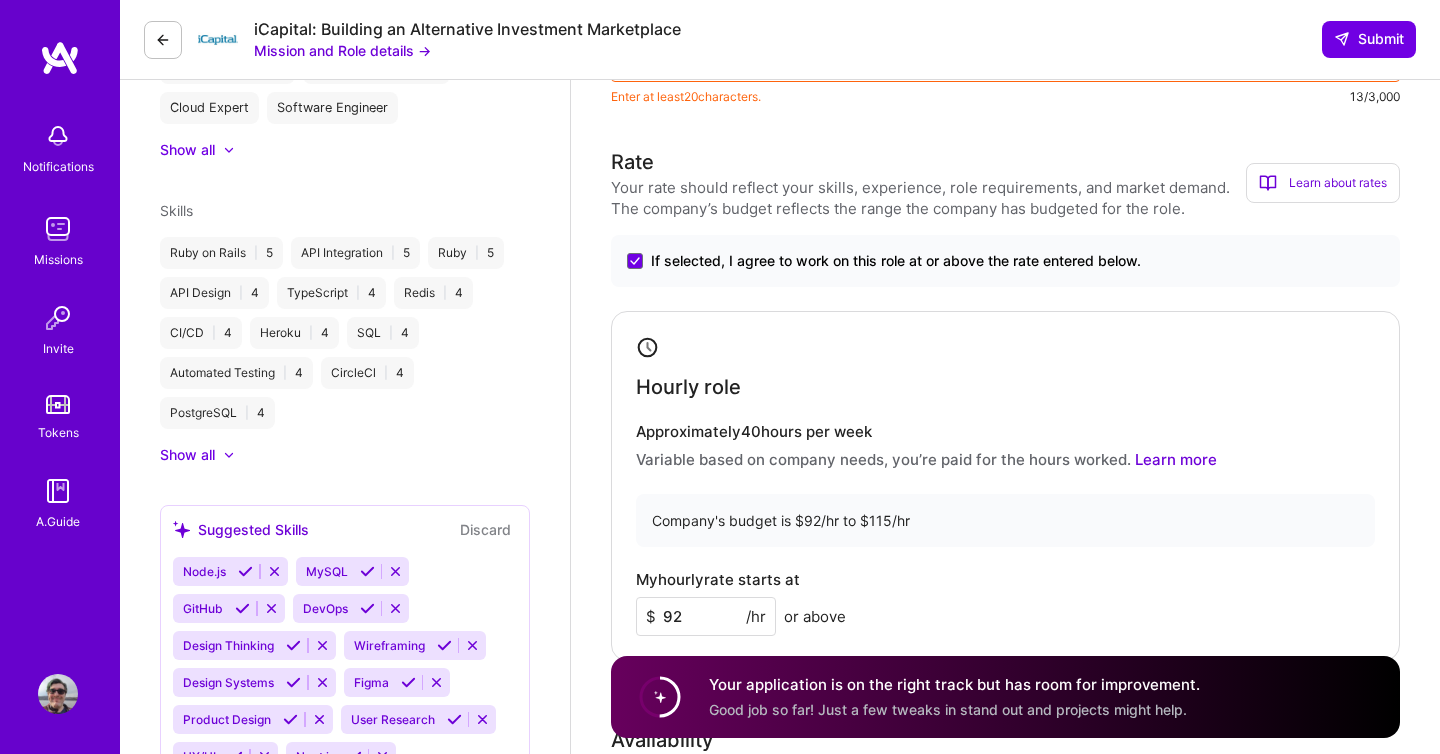 scroll, scrollTop: 0, scrollLeft: 0, axis: both 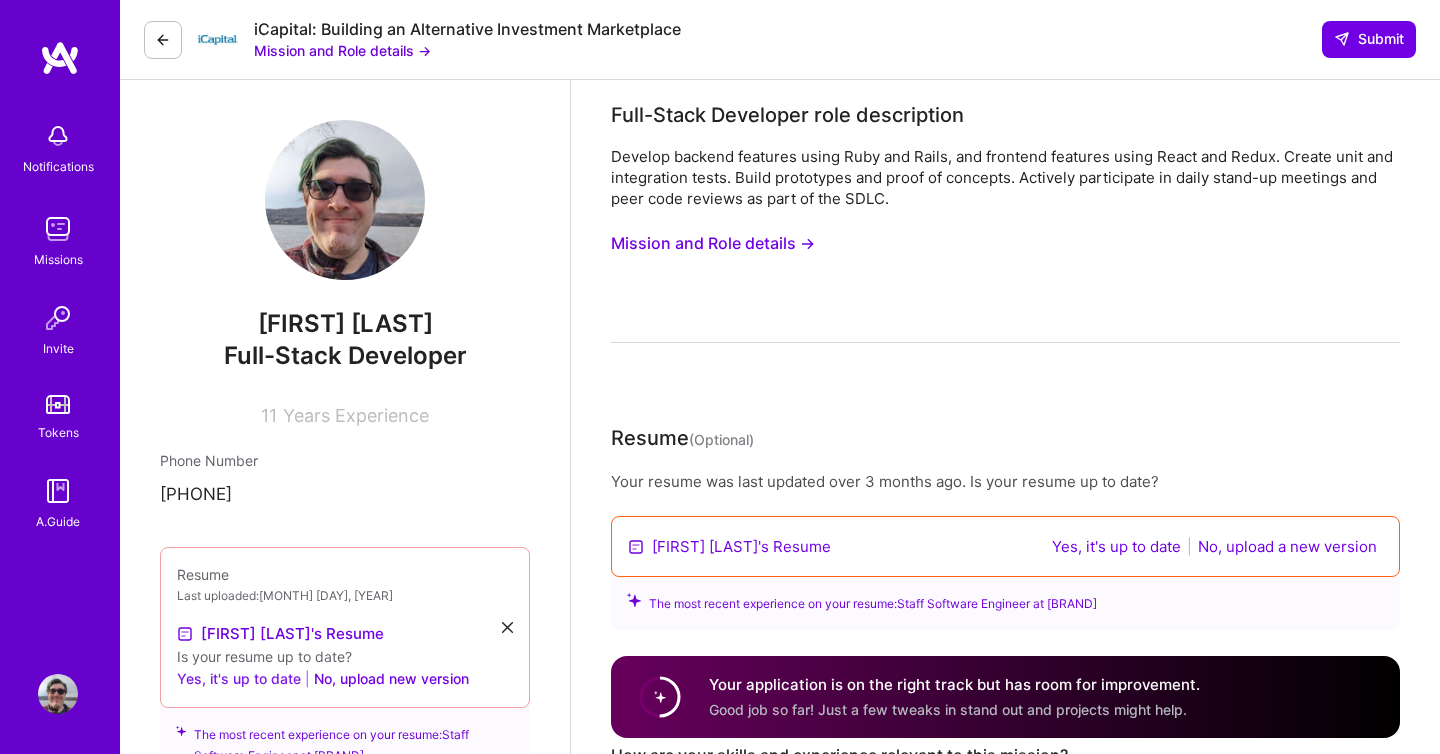 click on "Yes, it's up to date" at bounding box center (239, 679) 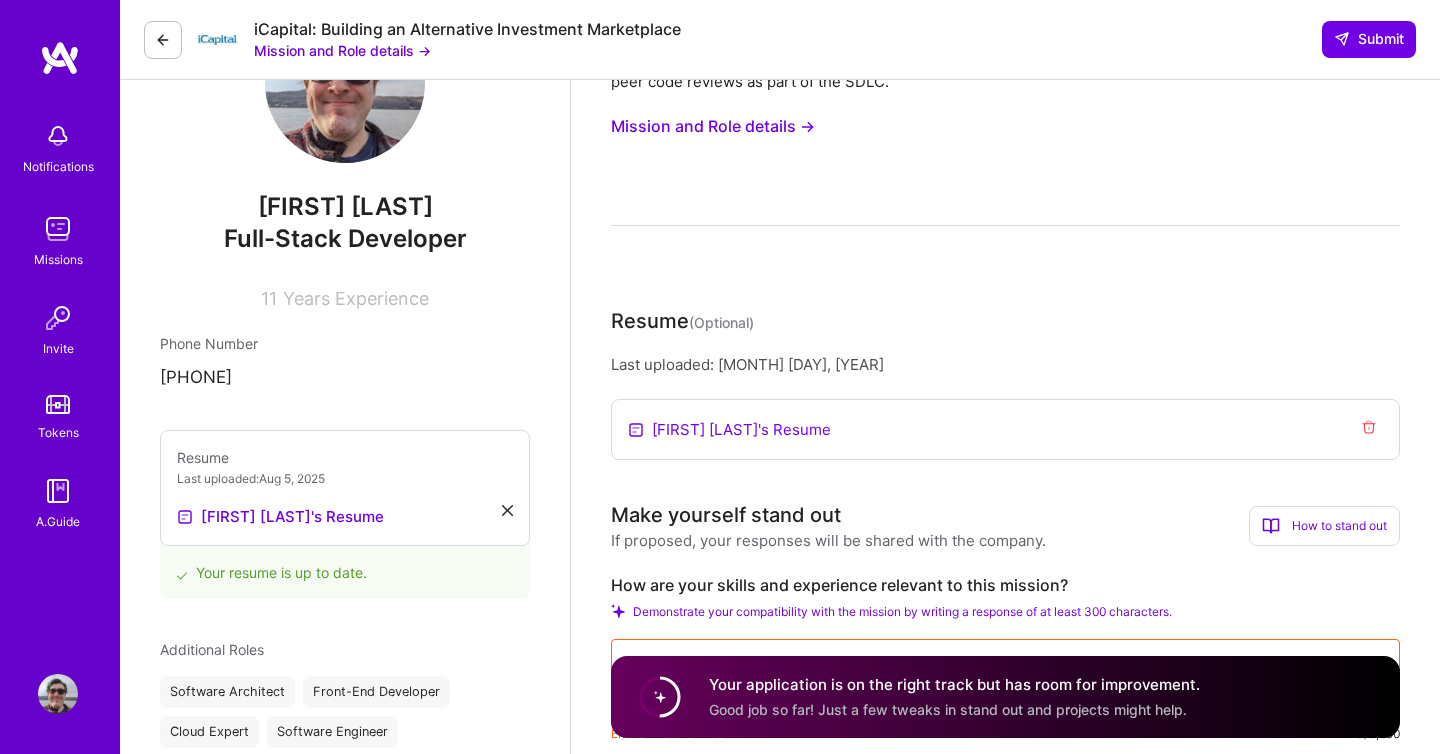 scroll, scrollTop: 368, scrollLeft: 0, axis: vertical 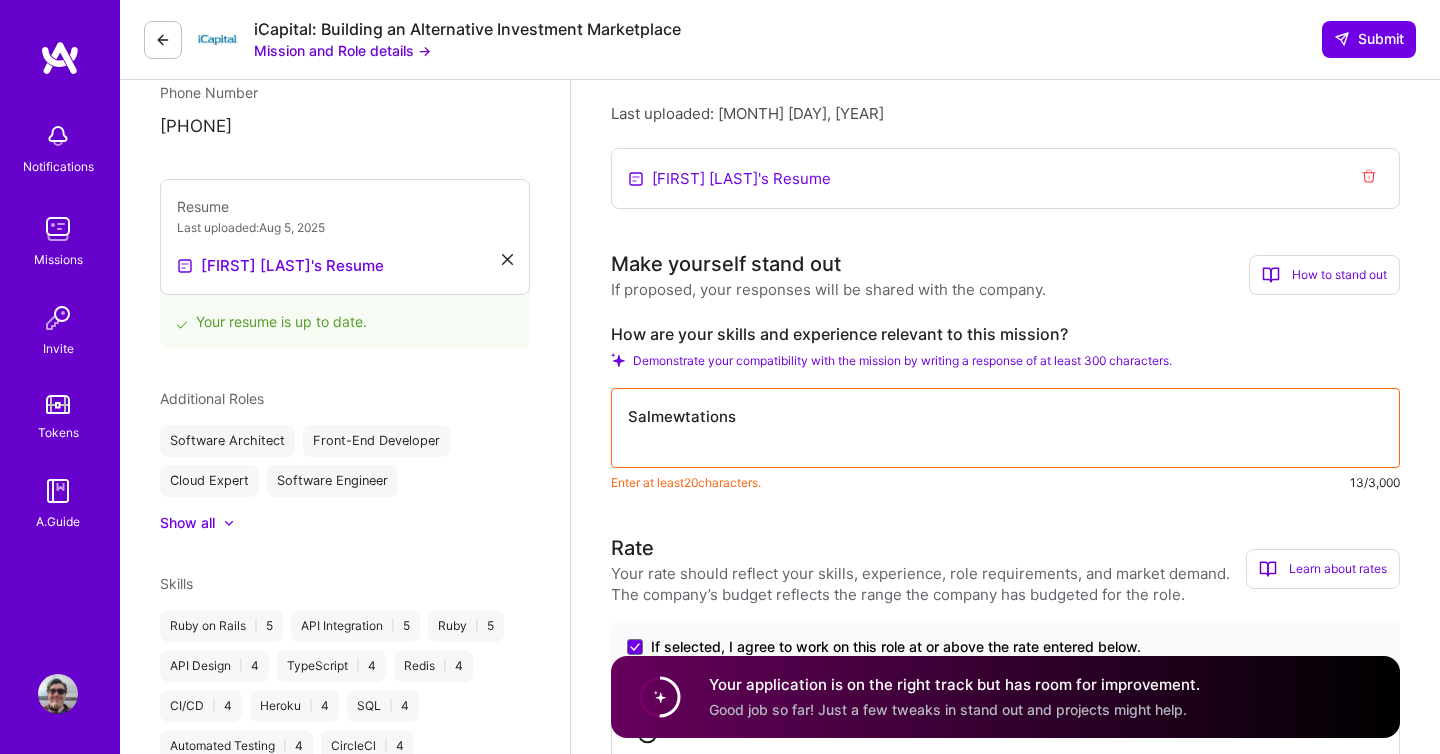 click on "Salmewtations" at bounding box center [1005, 428] 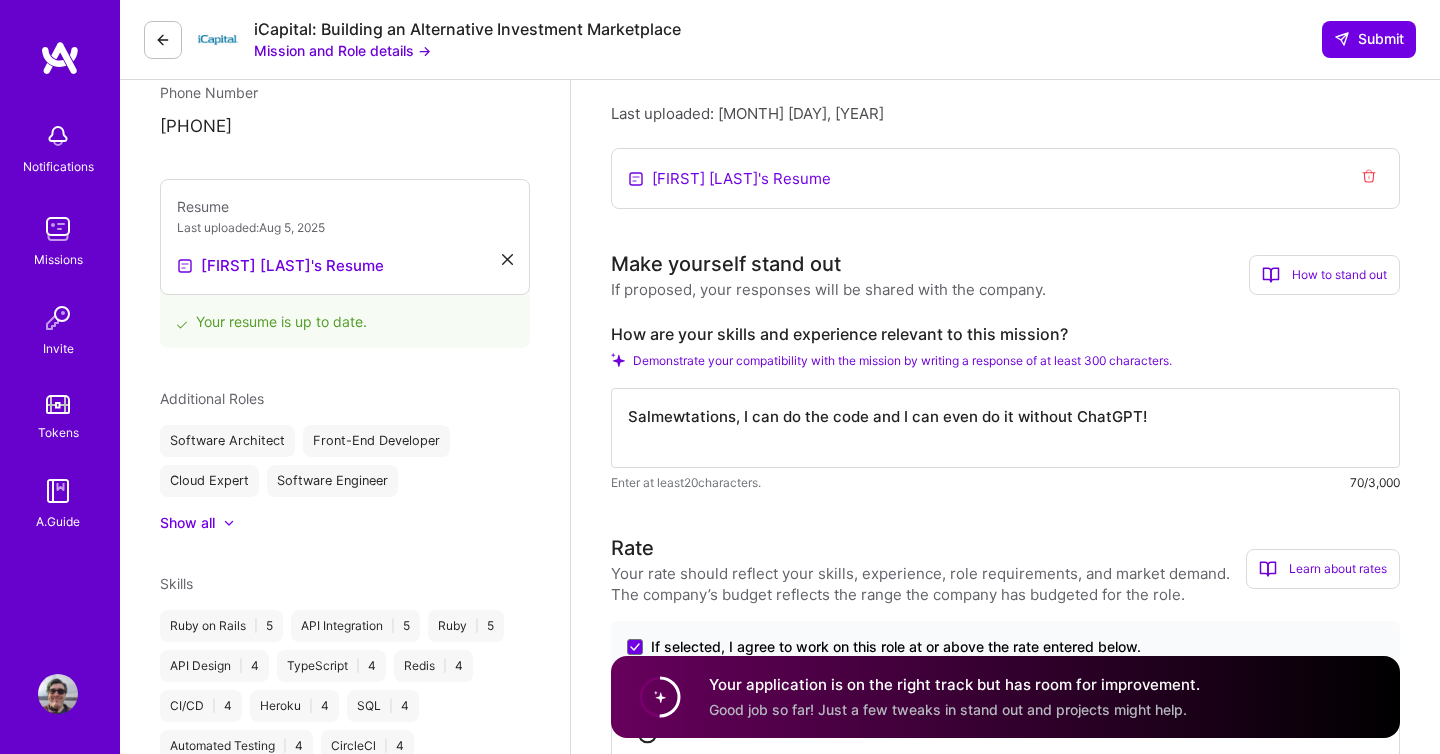 click on "Salmewtations, I can do the code and I can even do it without ChatGPT!" at bounding box center [1005, 428] 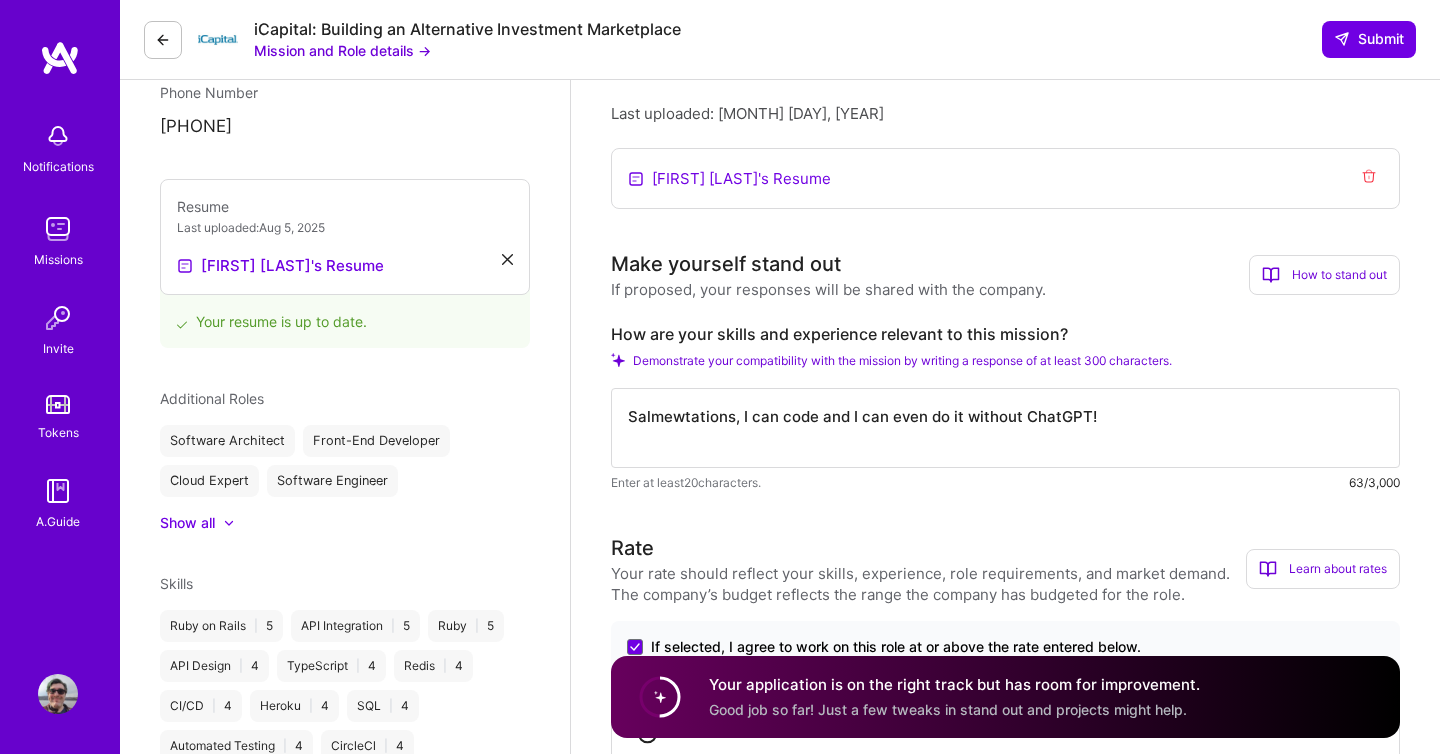 click on "Salmewtations, I can code and I can even do it without ChatGPT!" at bounding box center (1005, 428) 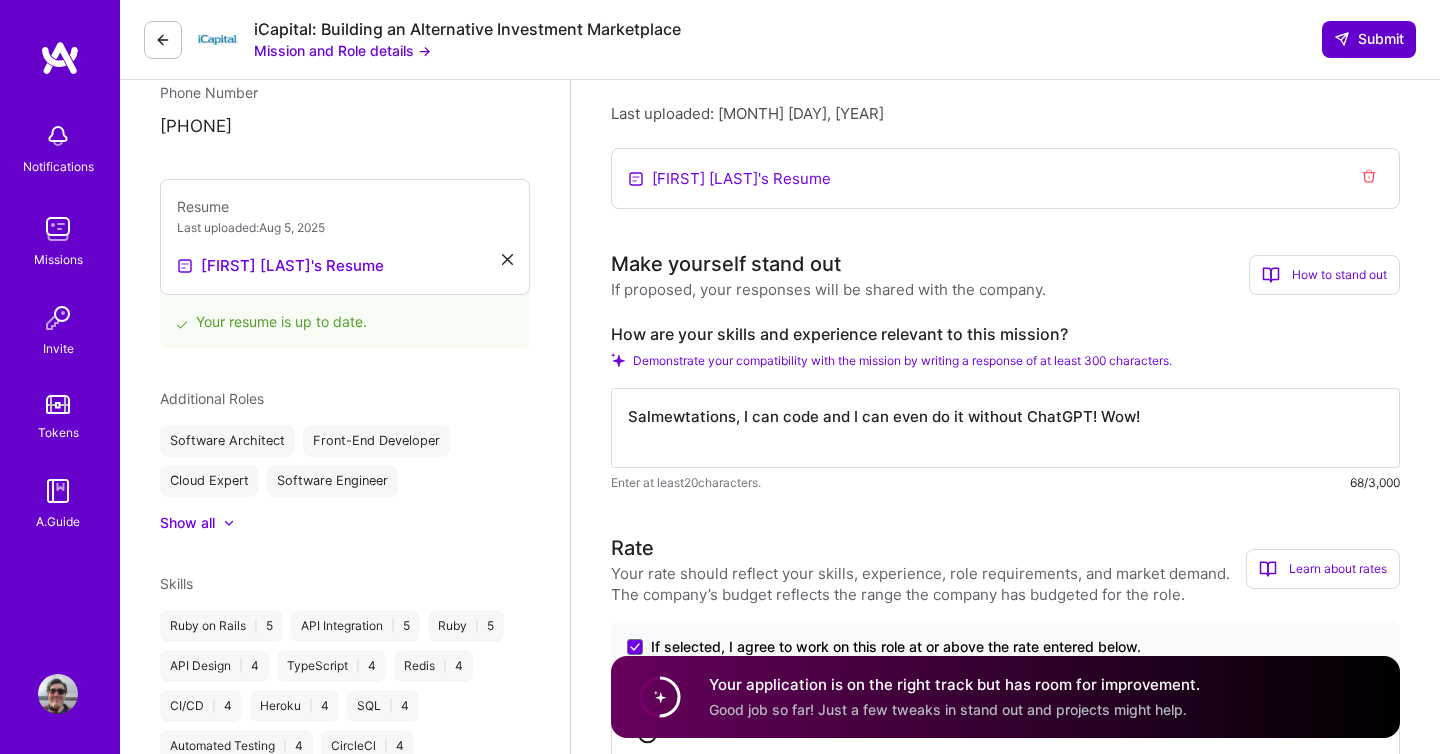 type on "Salmewtations, I can code and I can even do it without ChatGPT! Wow!" 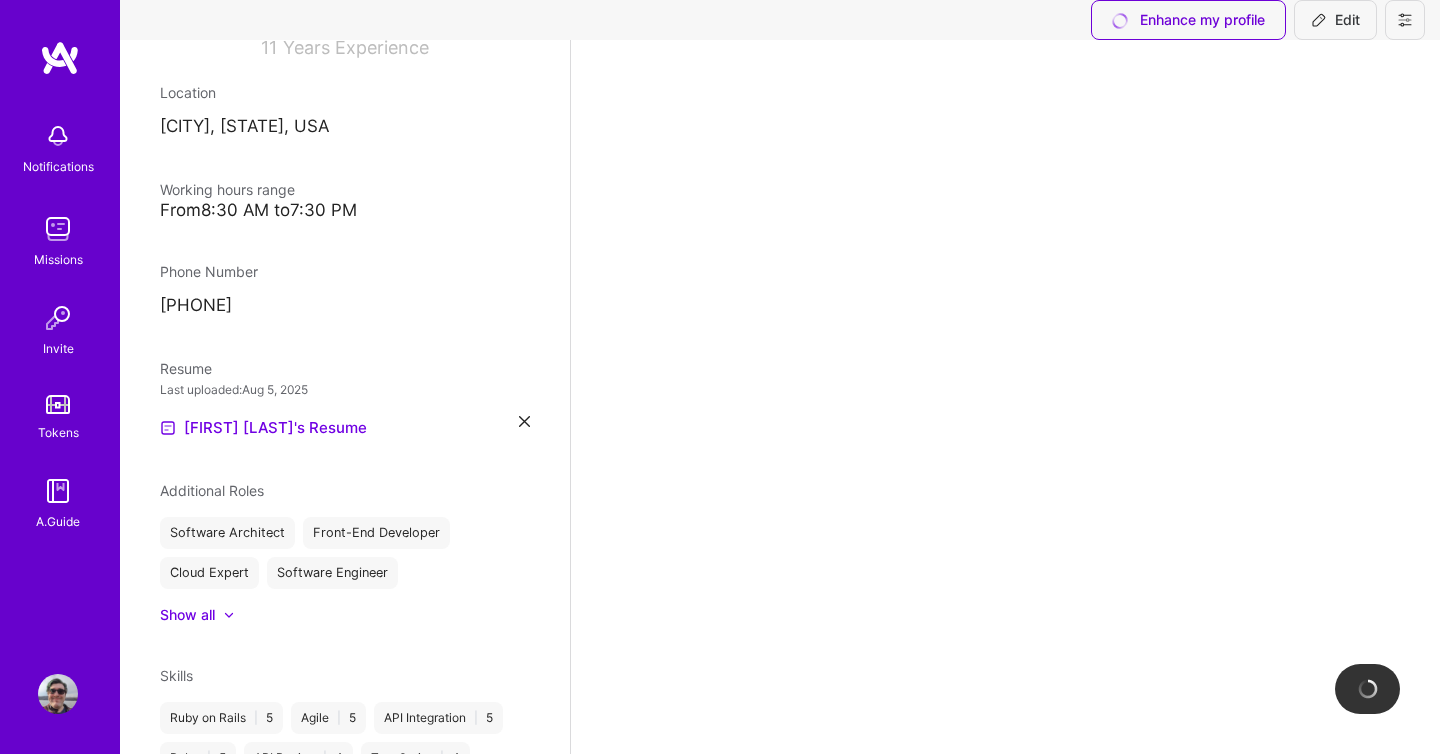 scroll, scrollTop: 0, scrollLeft: 0, axis: both 